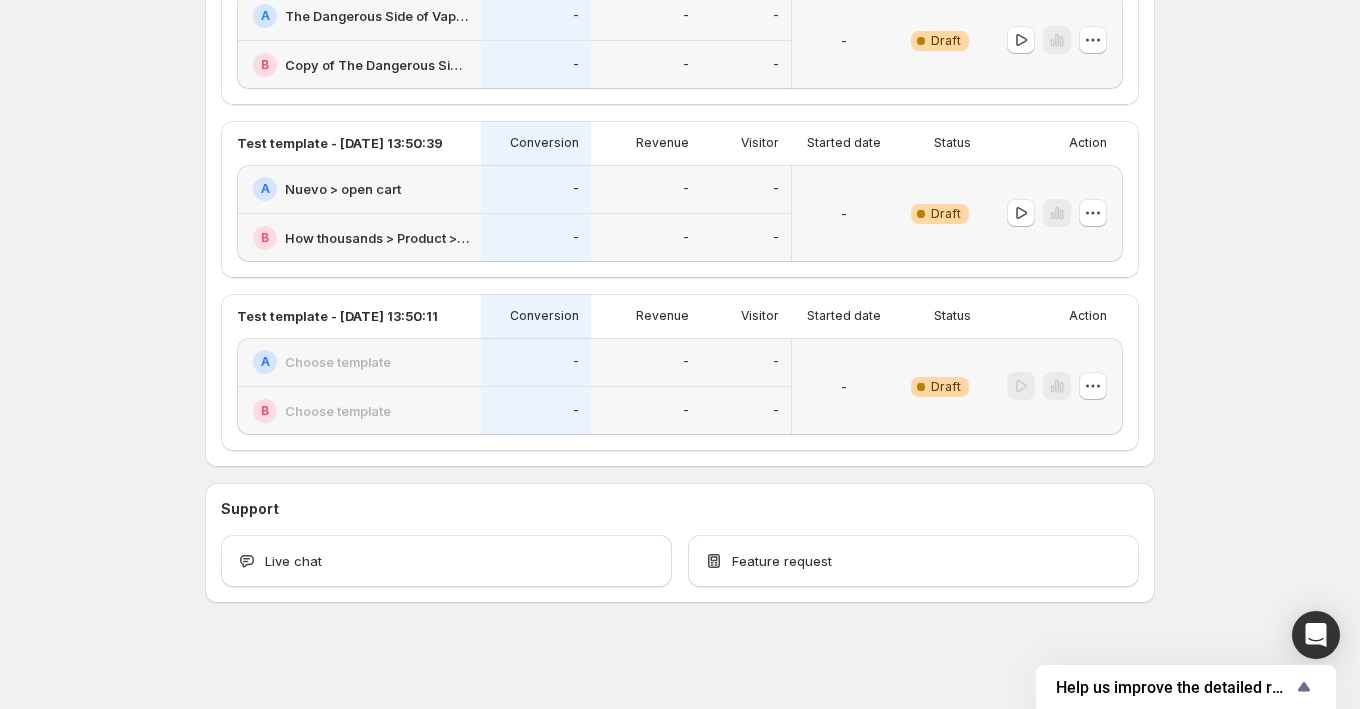 scroll, scrollTop: 0, scrollLeft: 0, axis: both 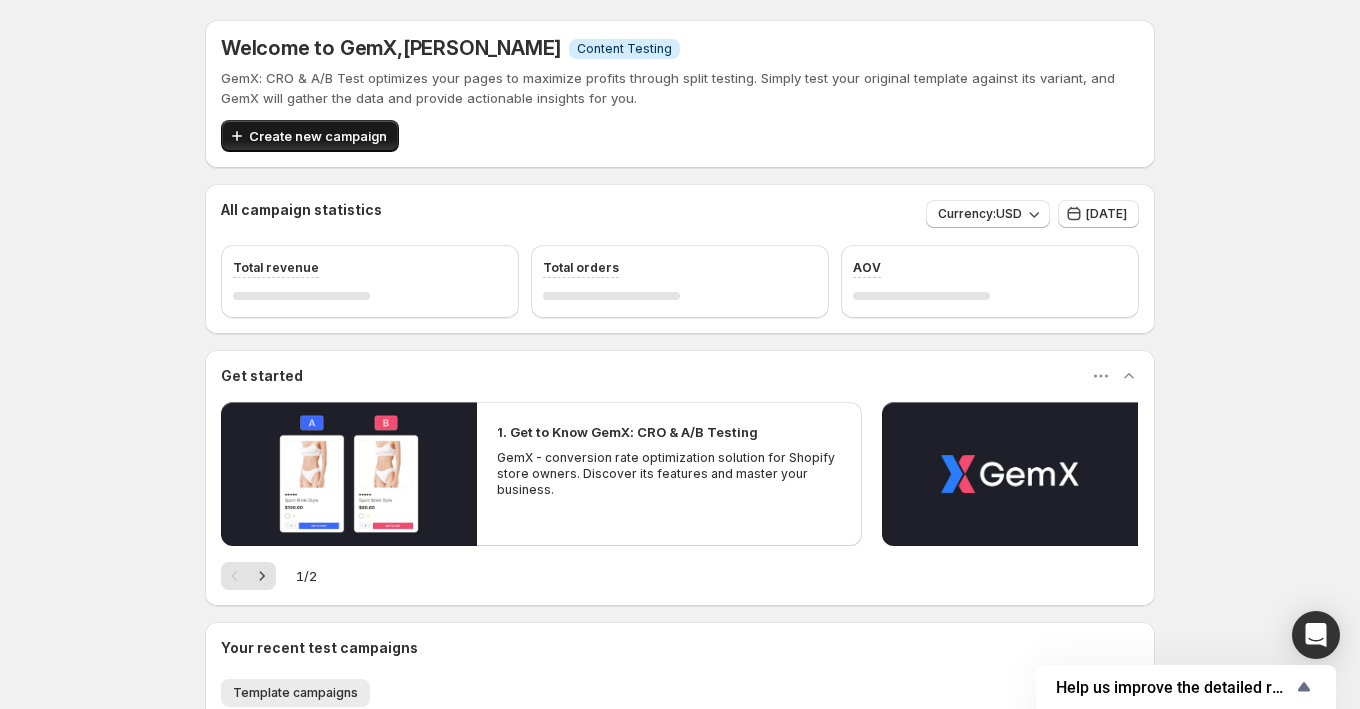 click on "Create new campaign" at bounding box center (318, 136) 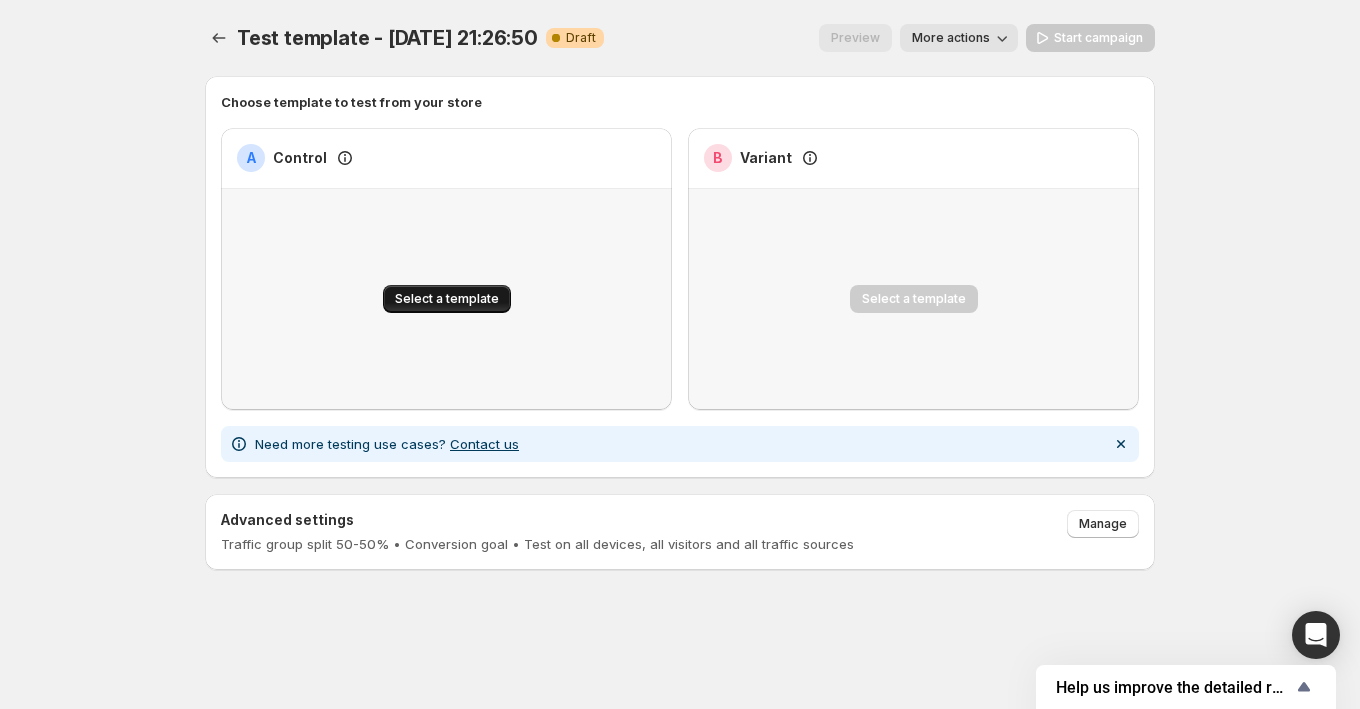 click on "Select a template" at bounding box center [447, 299] 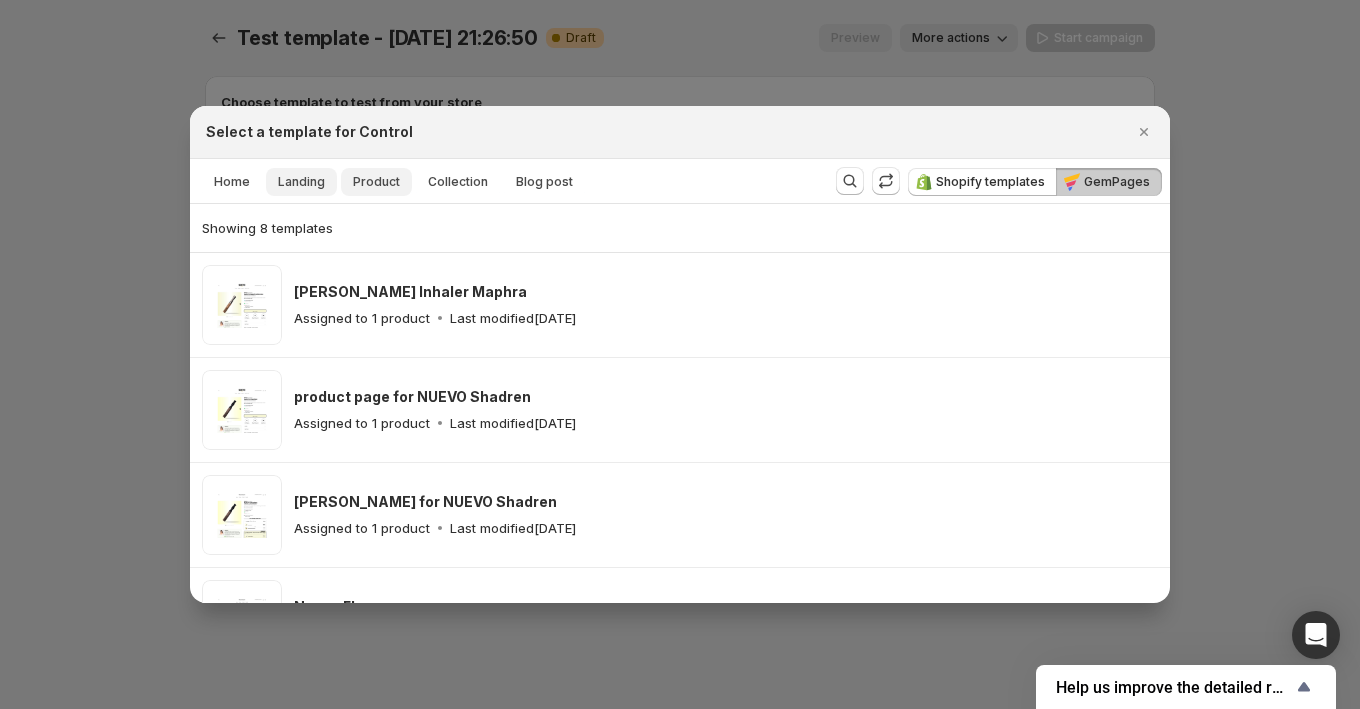 click on "Landing" at bounding box center [301, 182] 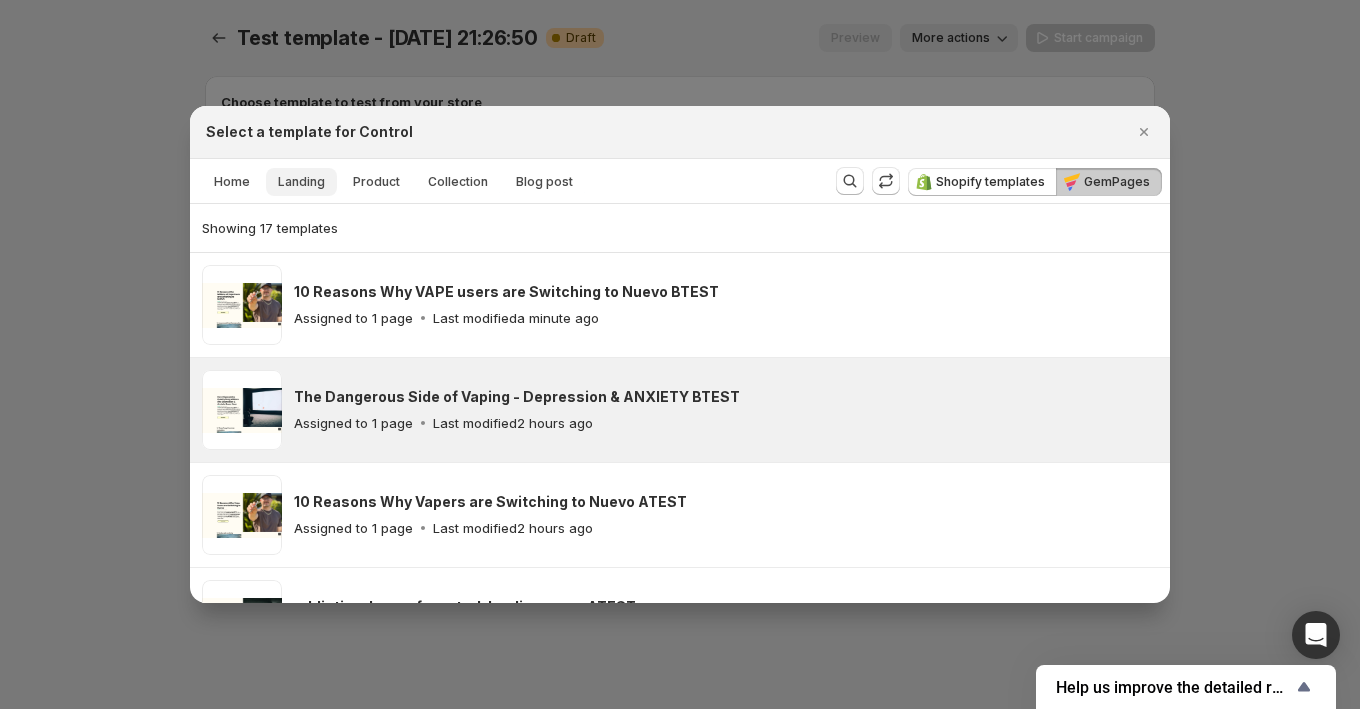 scroll, scrollTop: 1427, scrollLeft: 0, axis: vertical 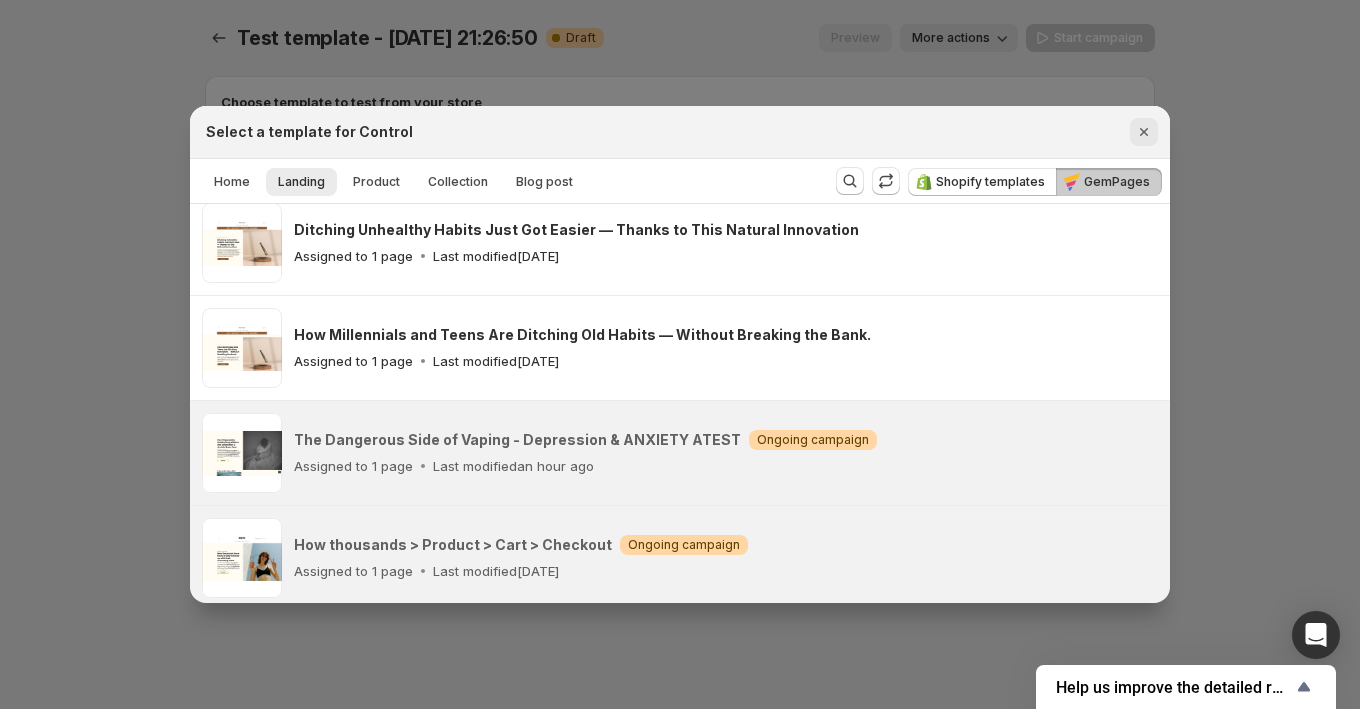 click 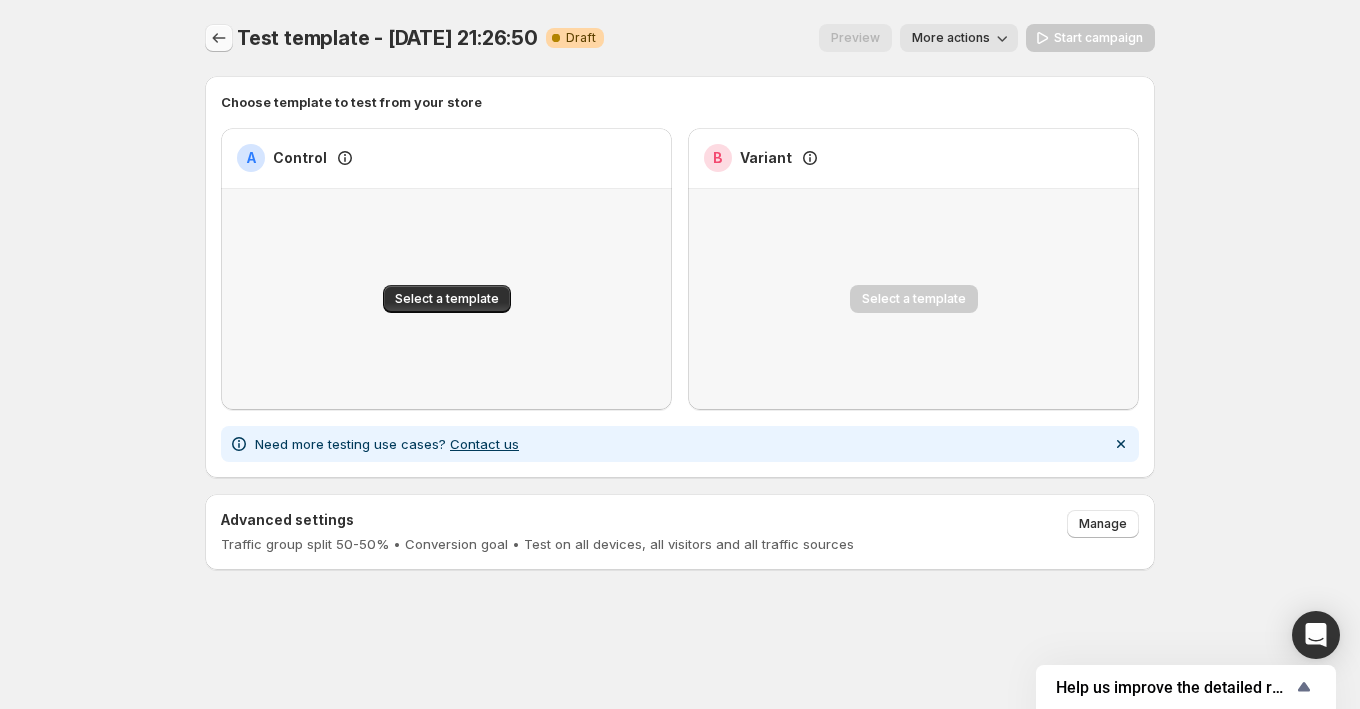 click 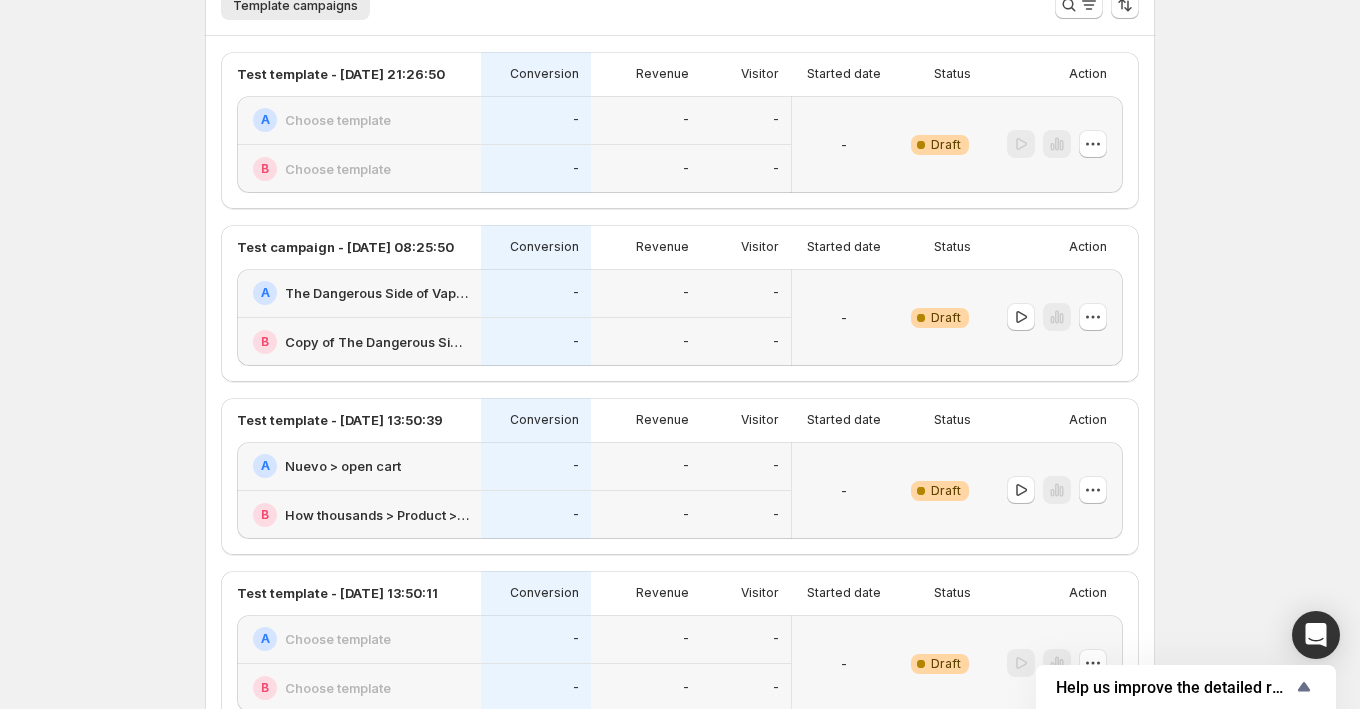 scroll, scrollTop: 685, scrollLeft: 0, axis: vertical 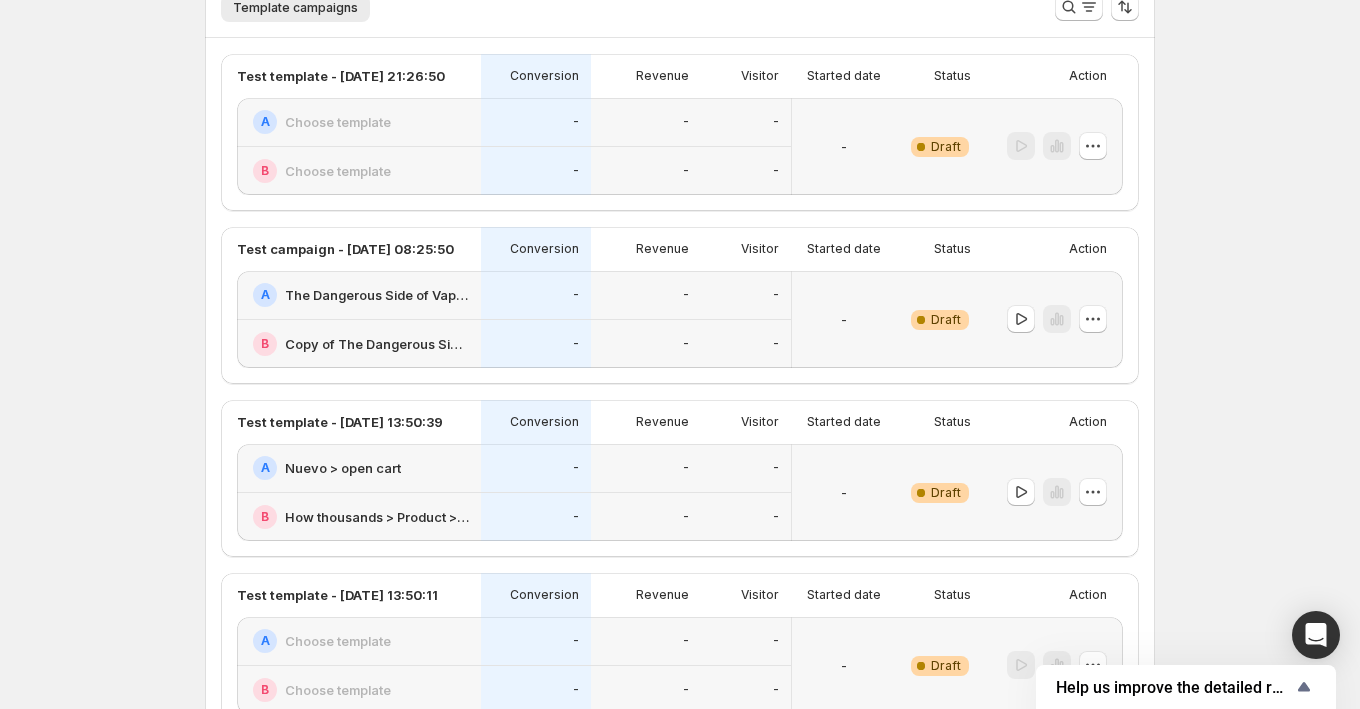 click on "-" at bounding box center (844, 319) 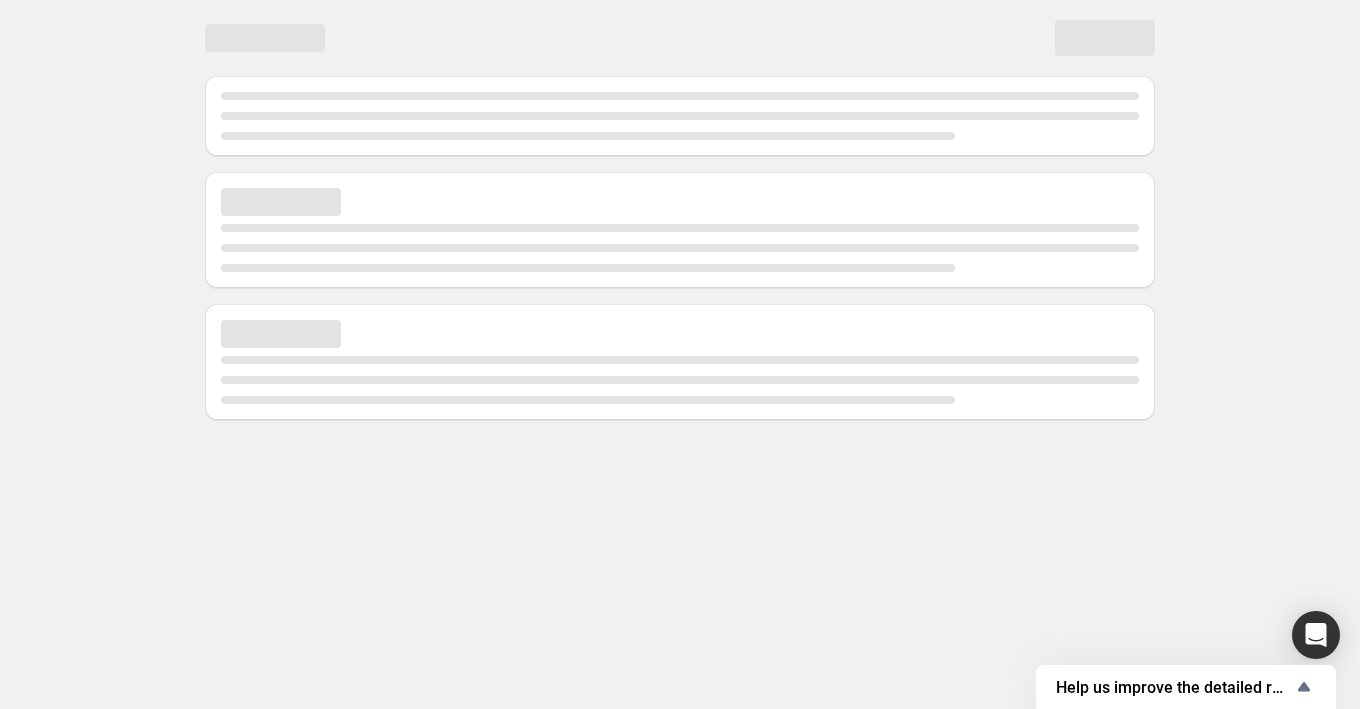 scroll, scrollTop: 0, scrollLeft: 0, axis: both 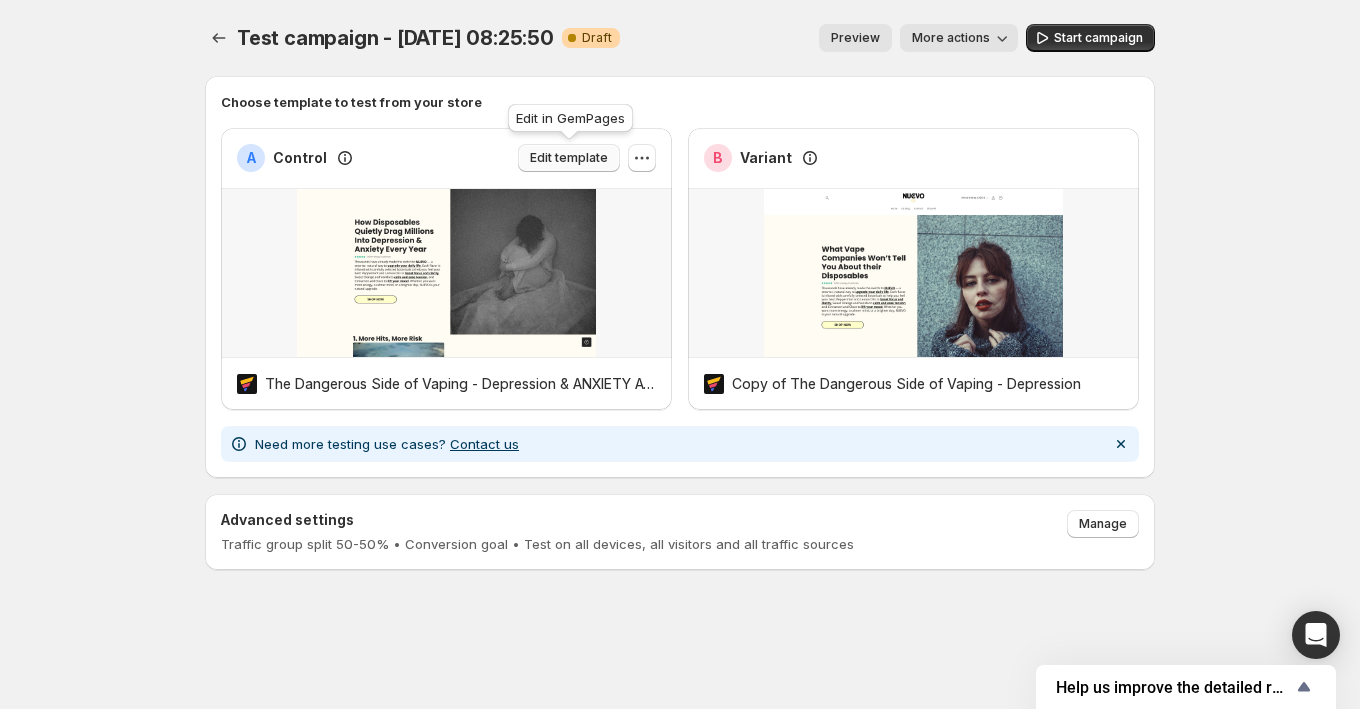 click on "Edit template" at bounding box center [569, 158] 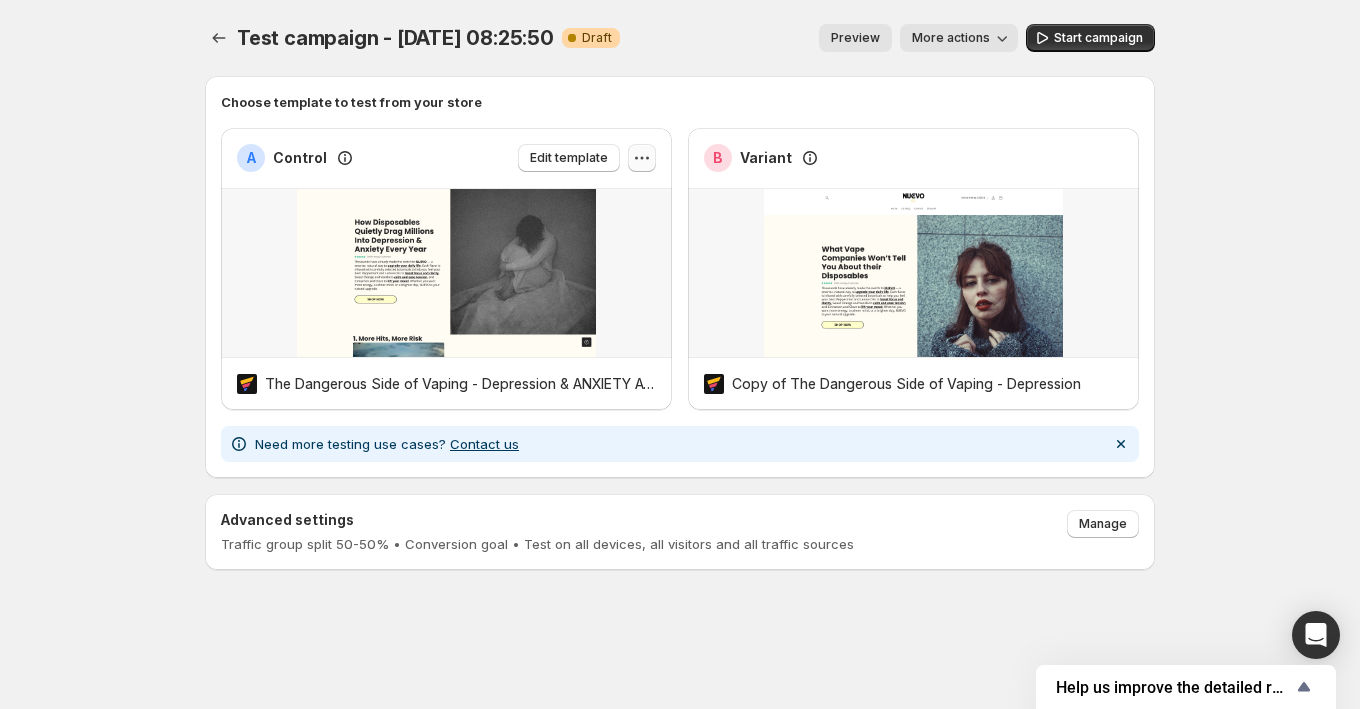 click 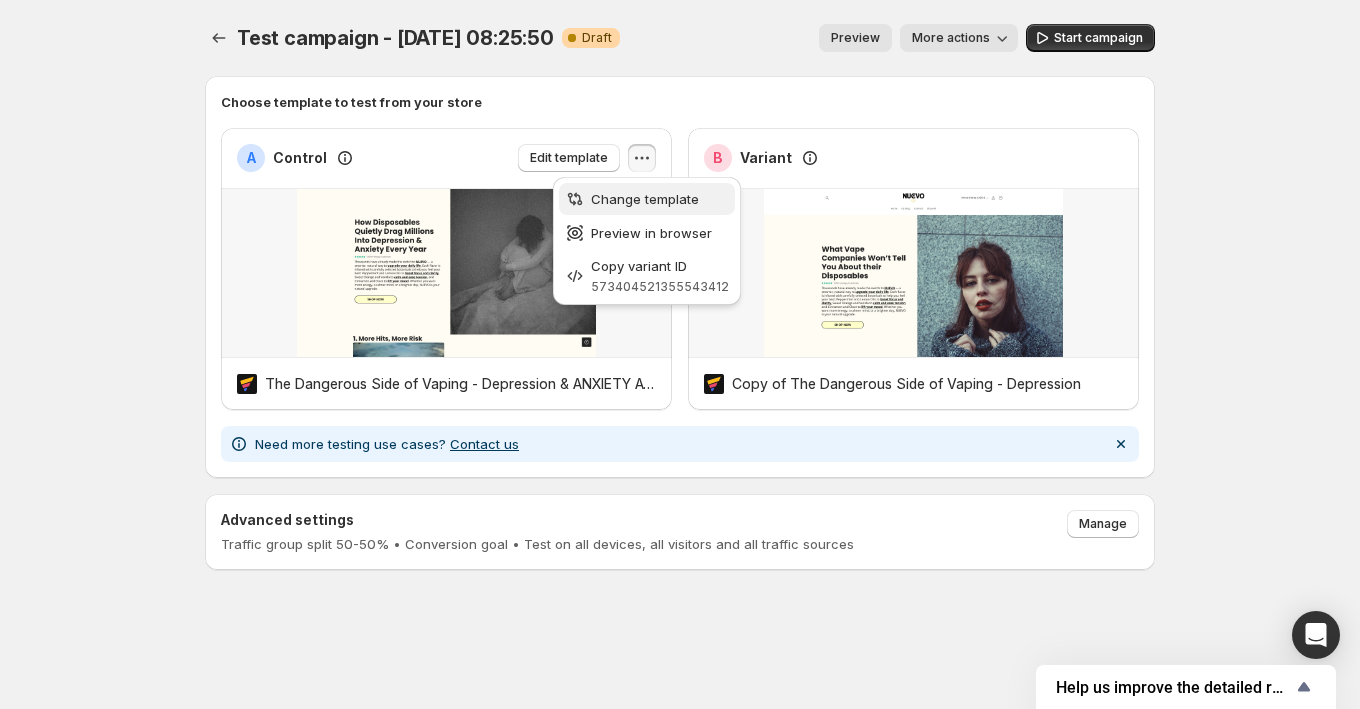 click on "Change template" at bounding box center [647, 199] 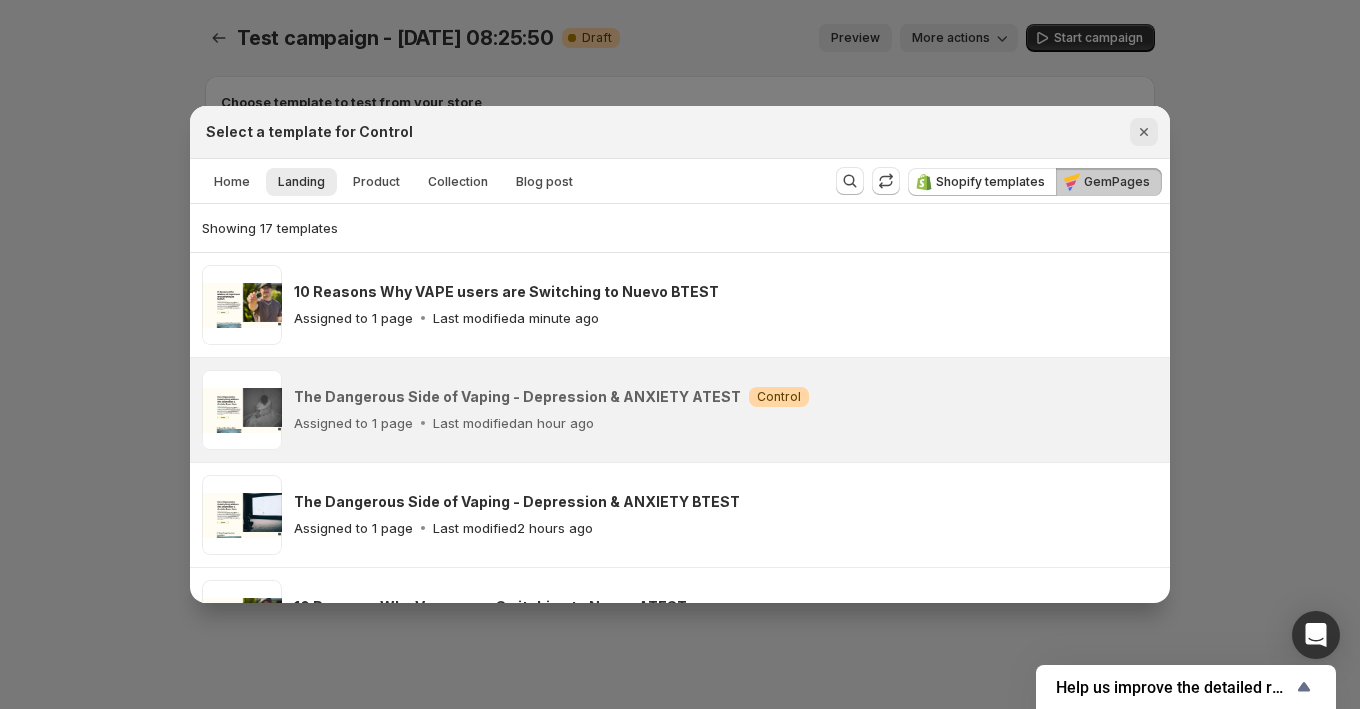 click 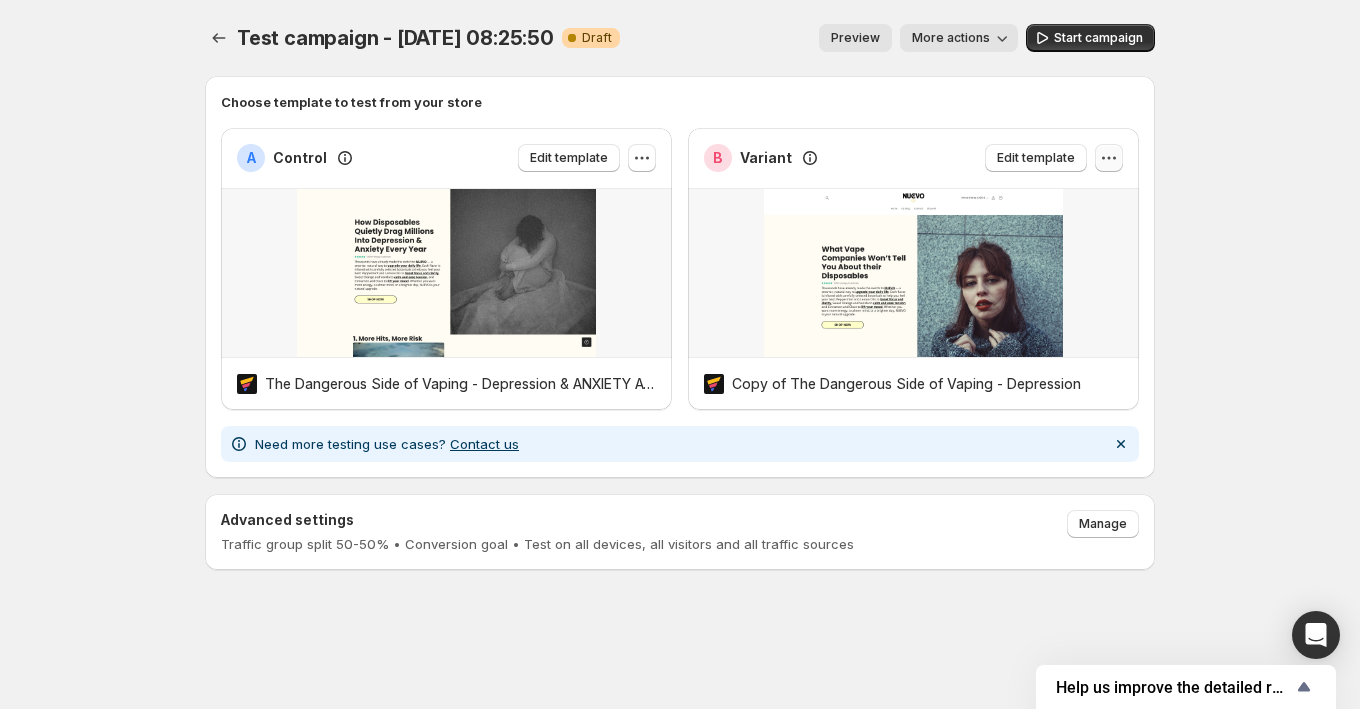 click 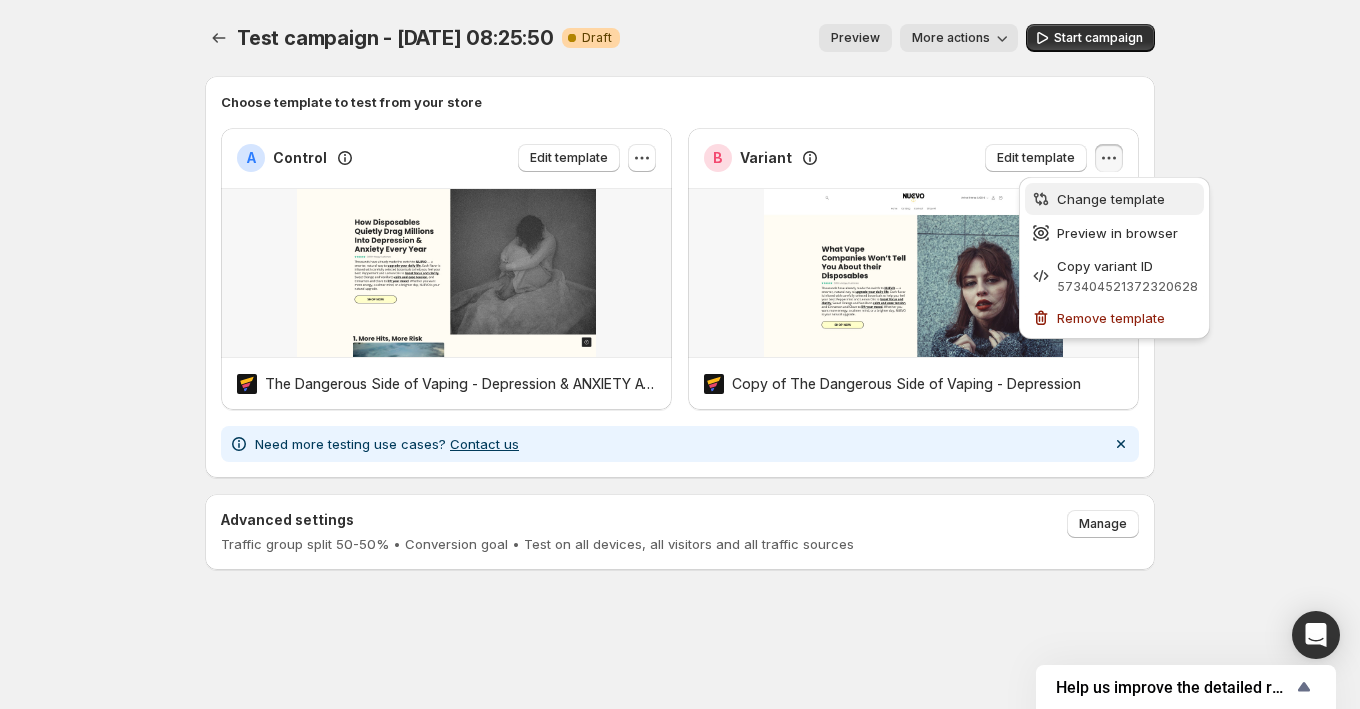 click on "Change template" at bounding box center (1111, 199) 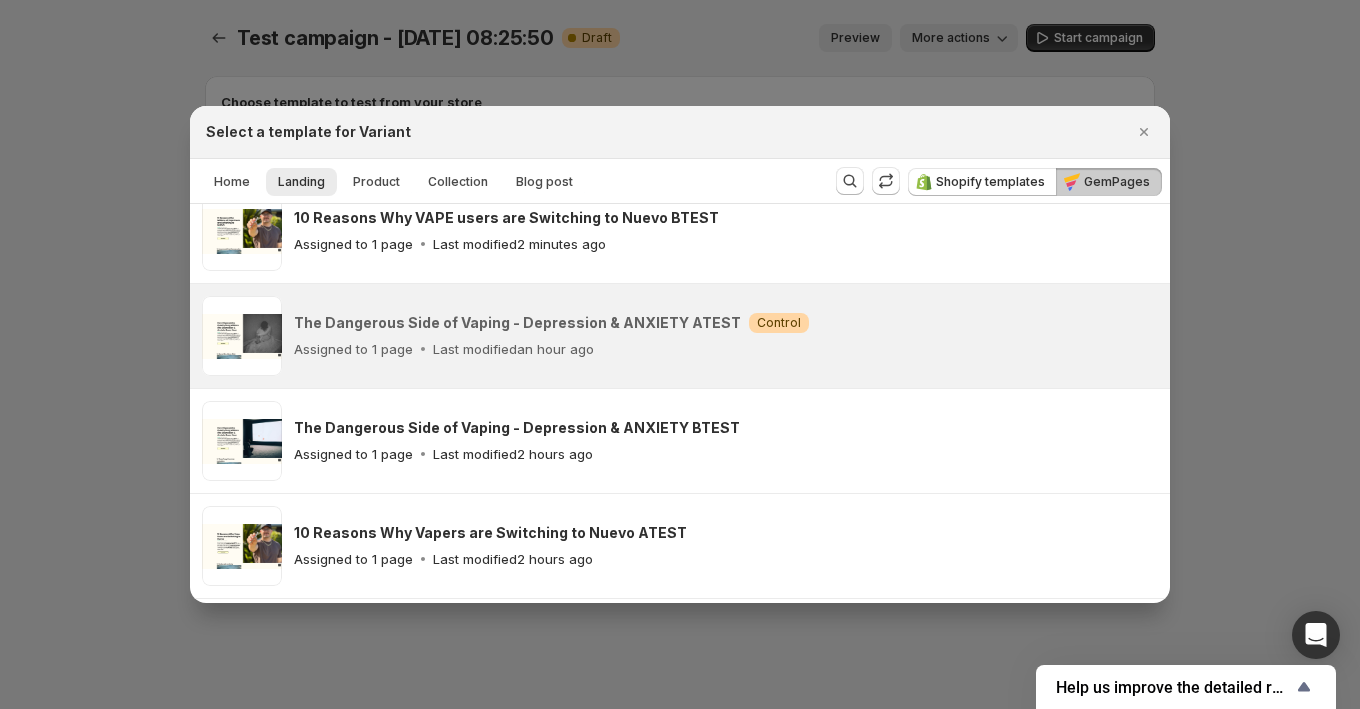 scroll, scrollTop: 110, scrollLeft: 0, axis: vertical 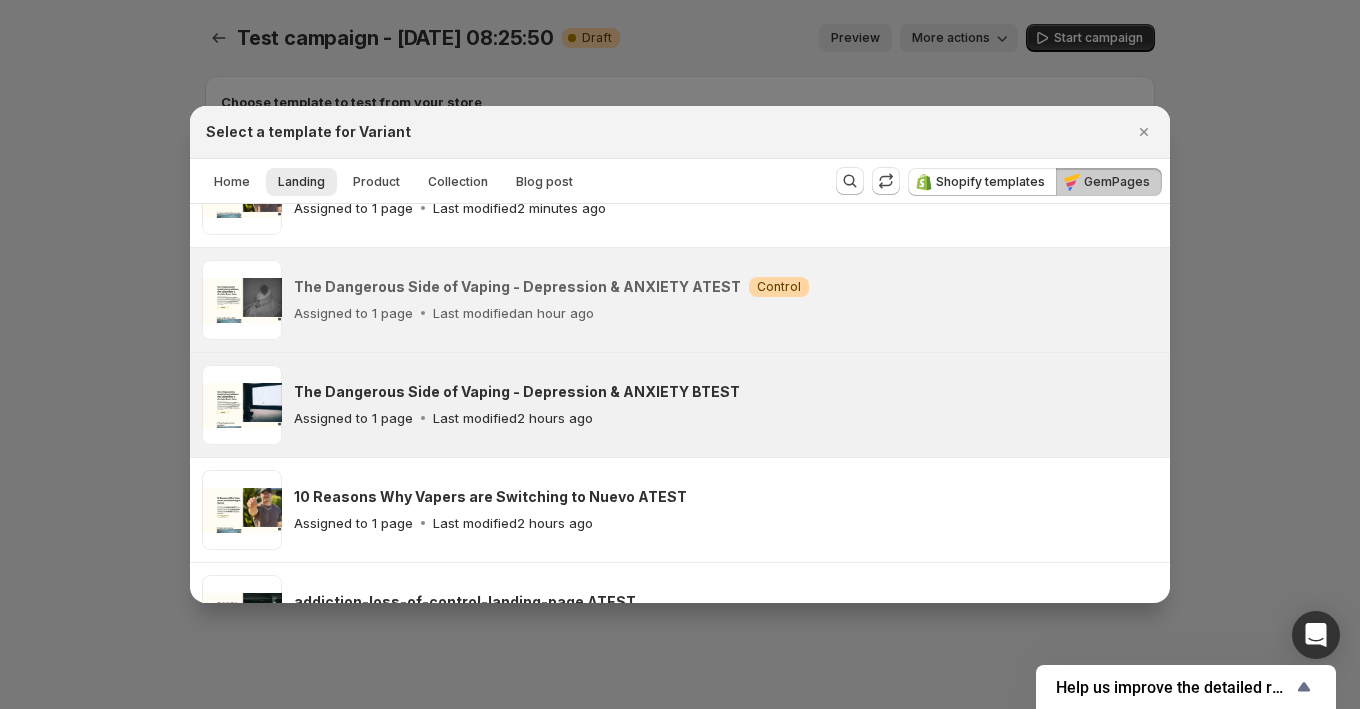 click on "The Dangerous Side of Vaping - Depression & ANXIETY BTEST" at bounding box center (517, 392) 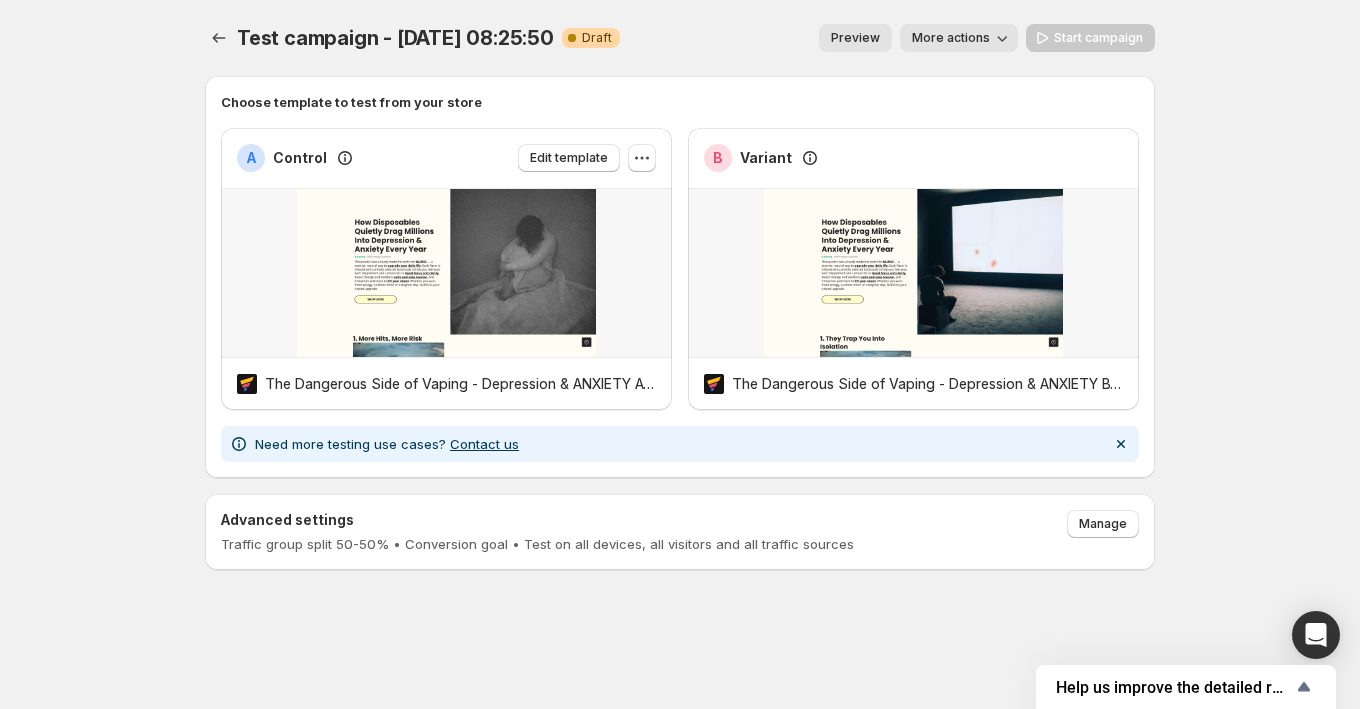 click on "More actions" at bounding box center (951, 38) 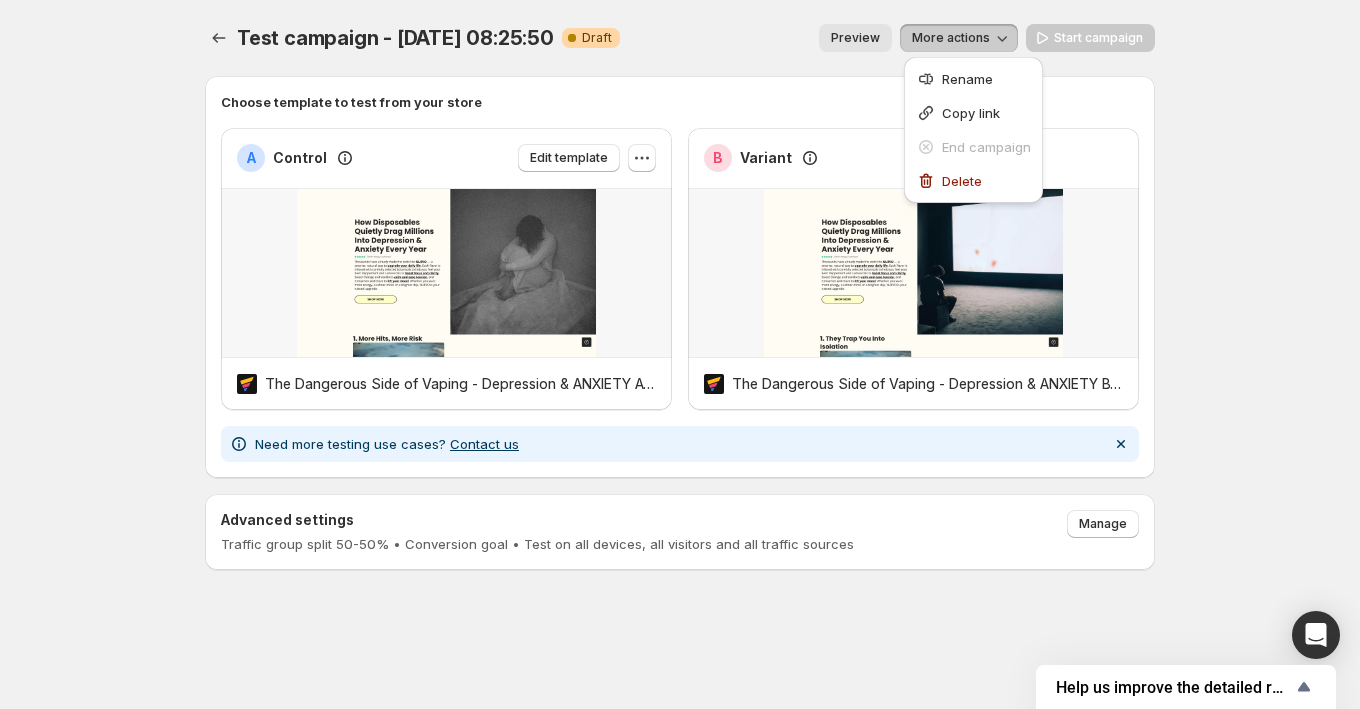 click on "More actions" at bounding box center [951, 38] 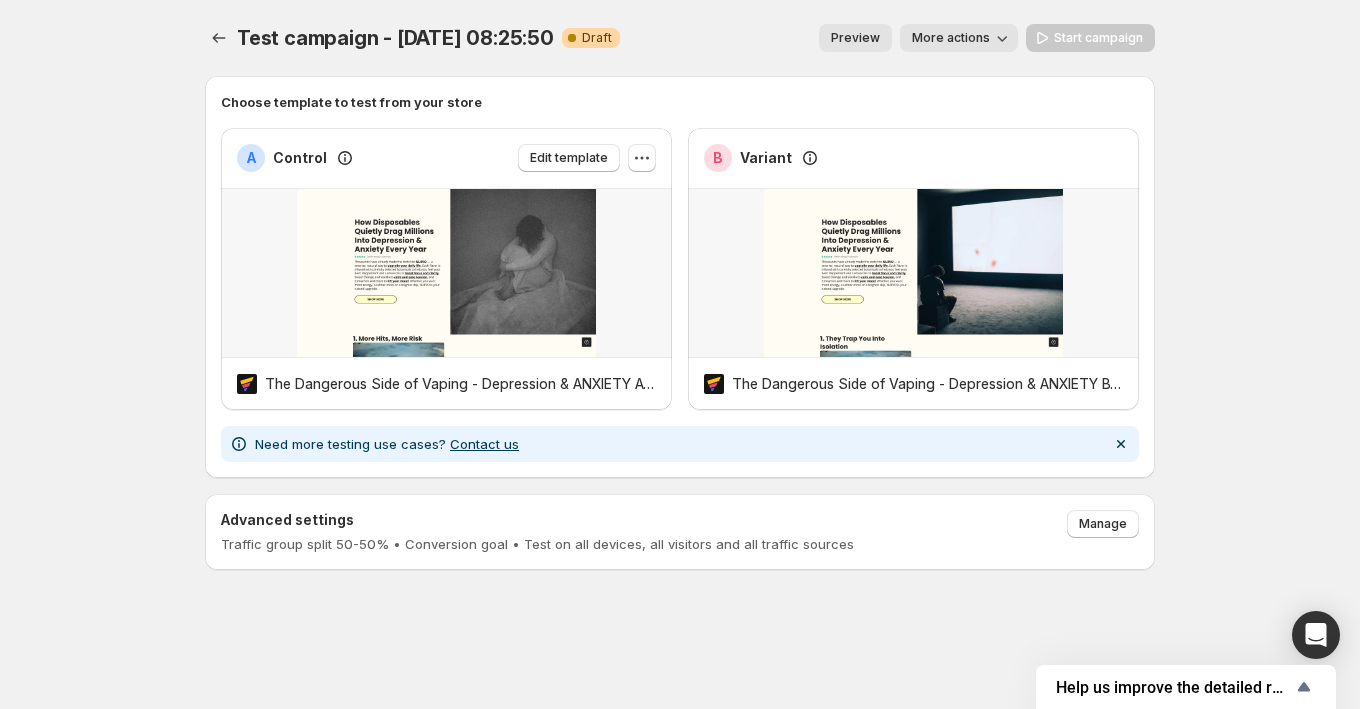 click on "Start campaign" at bounding box center [1090, 38] 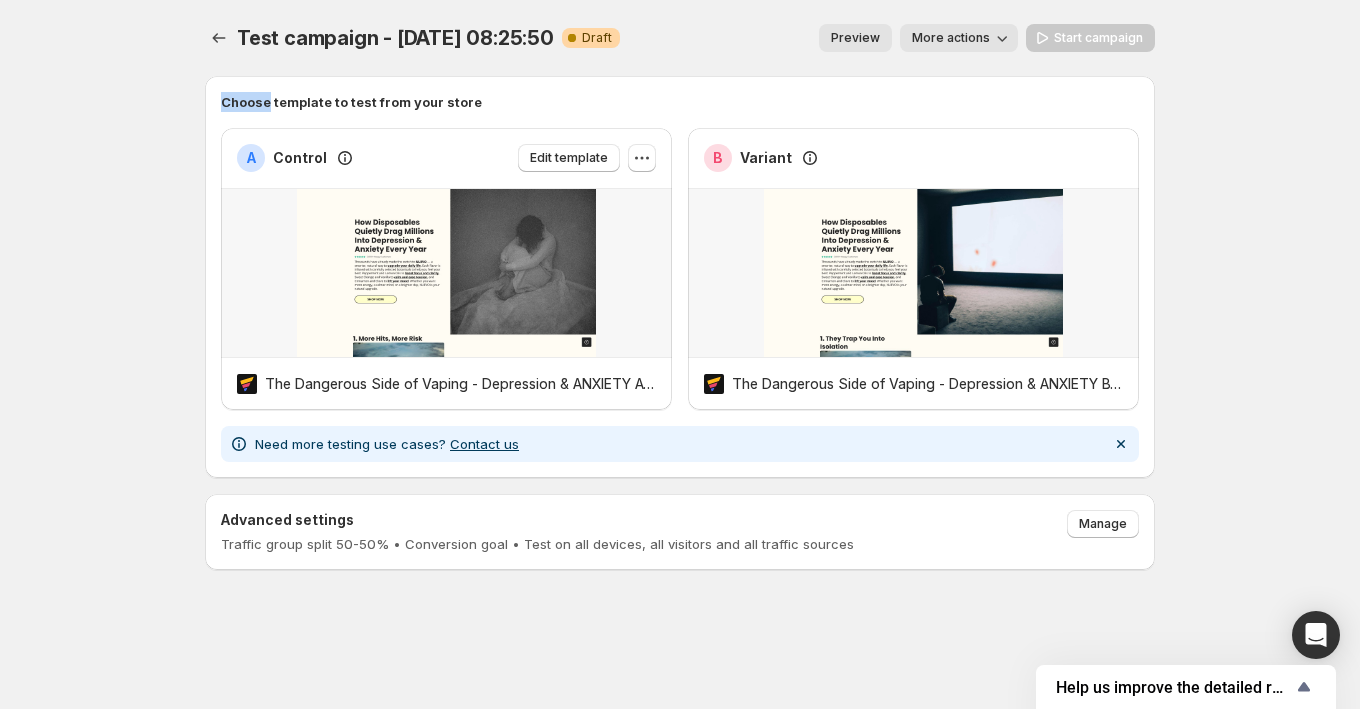 click on "Start campaign" at bounding box center (1090, 38) 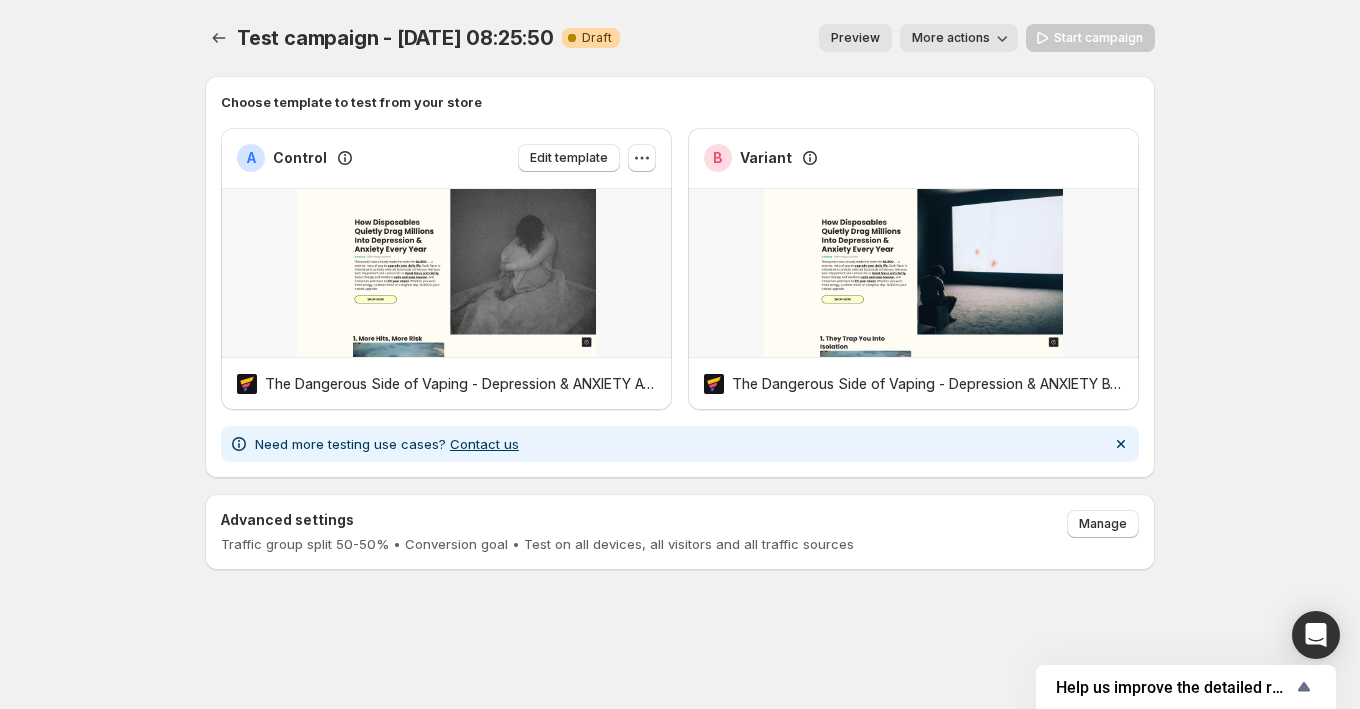 click on "Test campaign - Jun 30, 08:25:50. This page is ready Test campaign - Jun 30, 08:25:50 Warning Complete Draft Preview More actions More actions Preview More actions Start campaign" at bounding box center [680, 38] 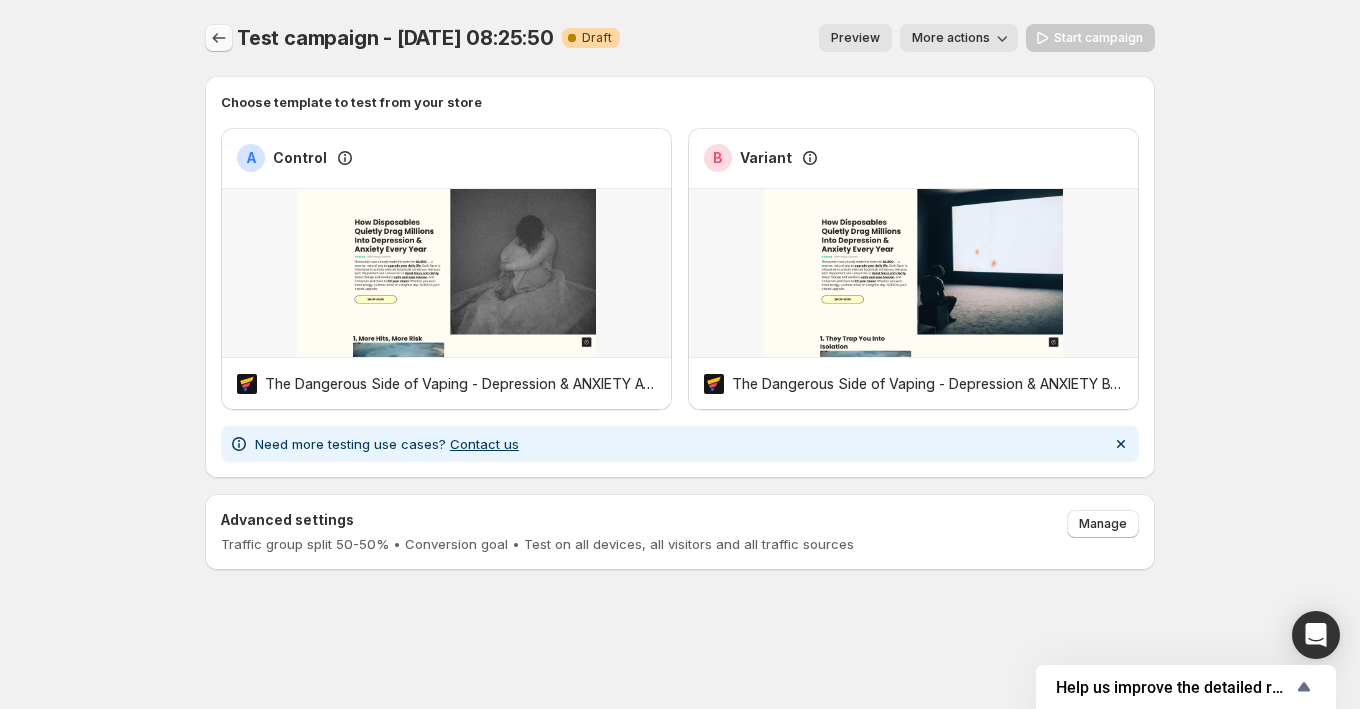click 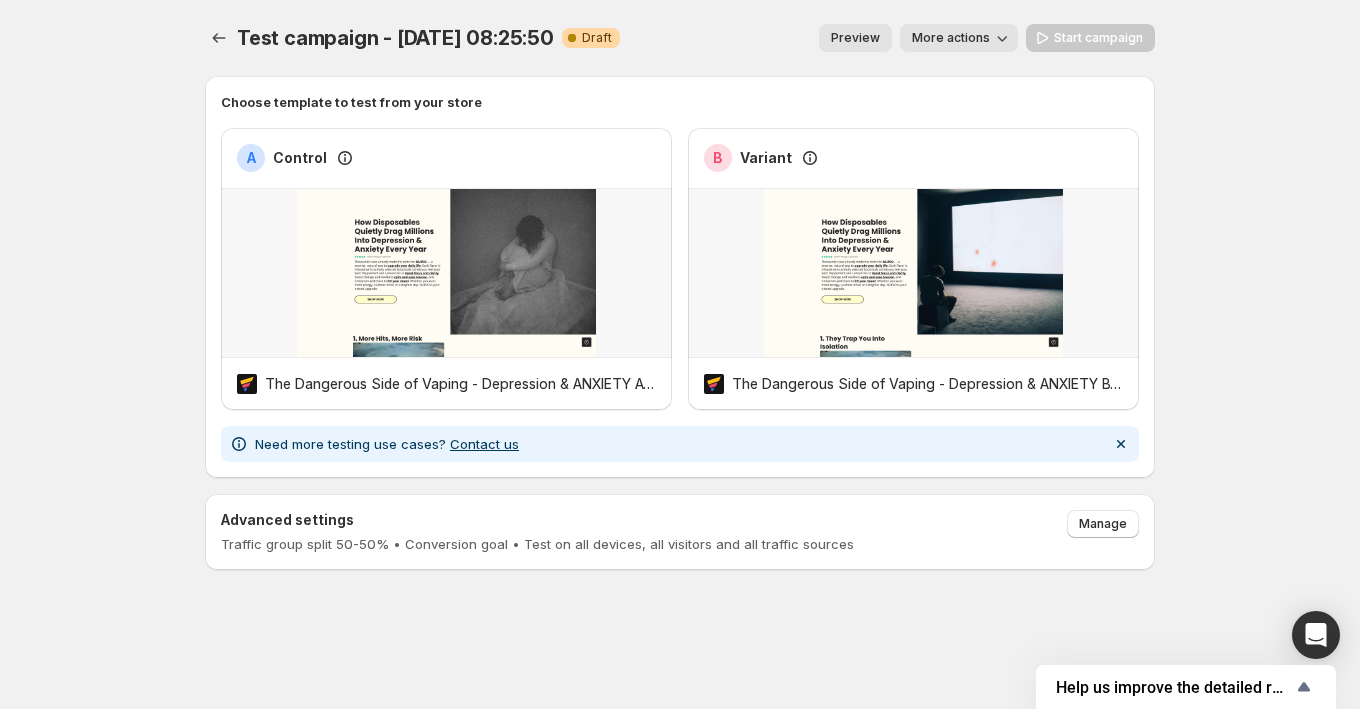 click on "More actions" at bounding box center [951, 38] 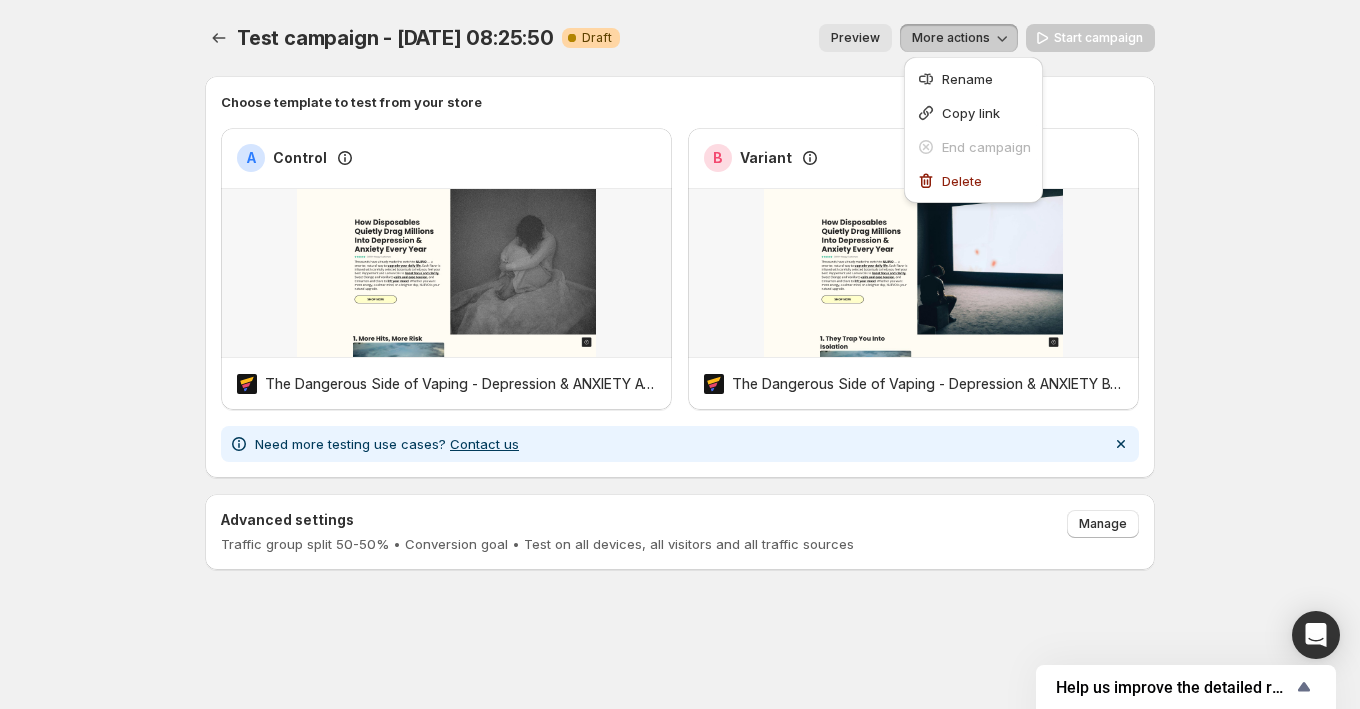 click on "More actions" at bounding box center [951, 38] 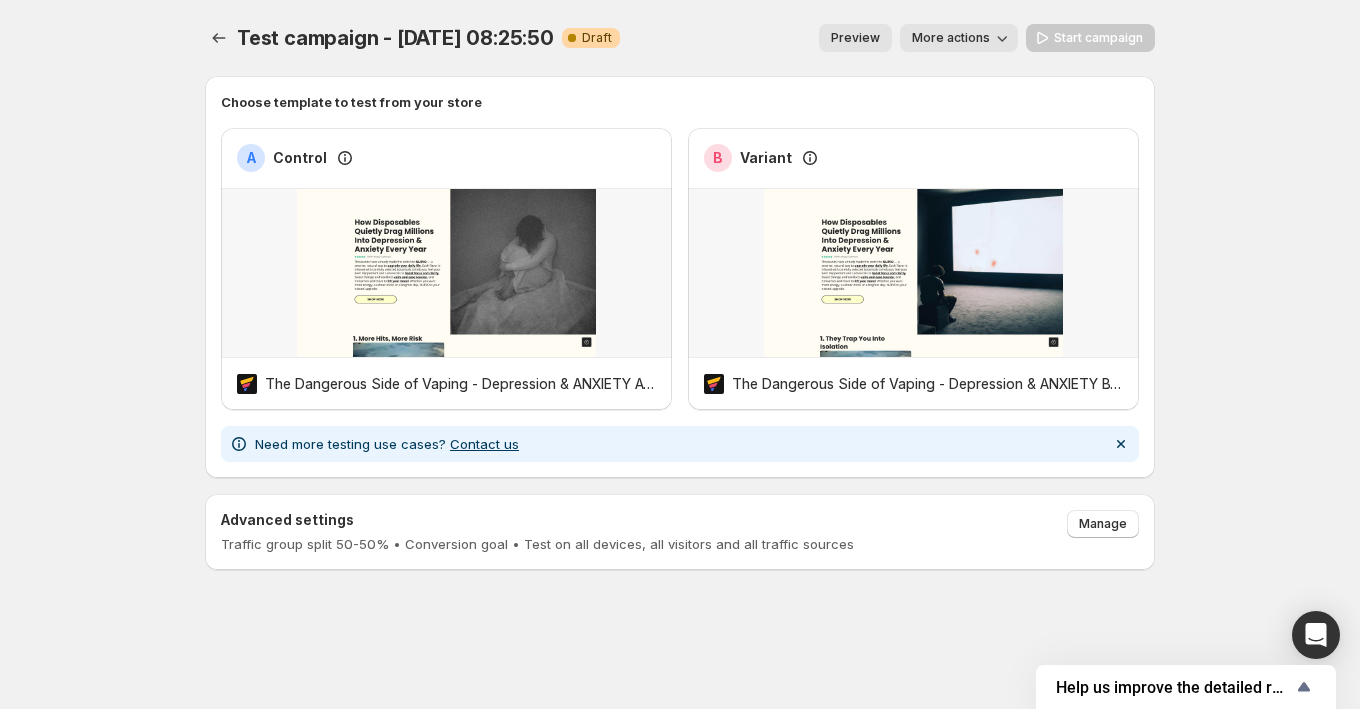 click on "More actions" at bounding box center [959, 38] 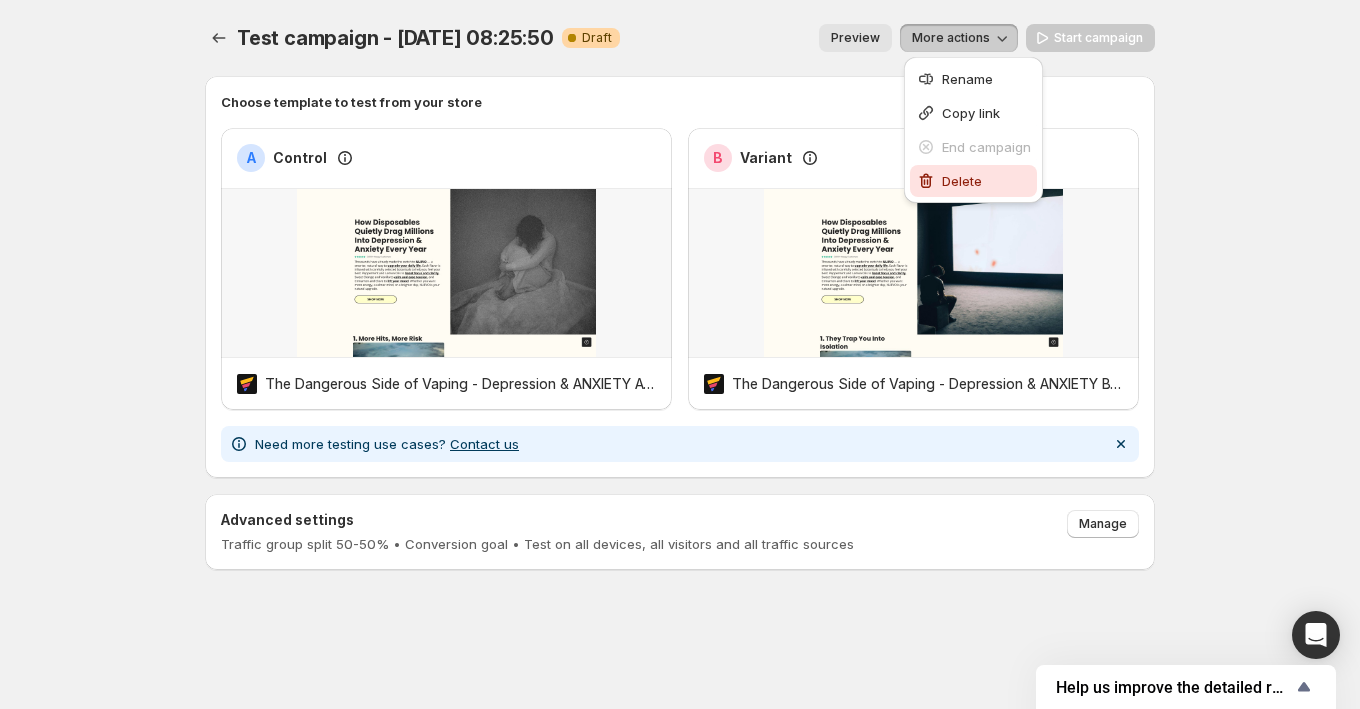 click on "Delete" at bounding box center (962, 181) 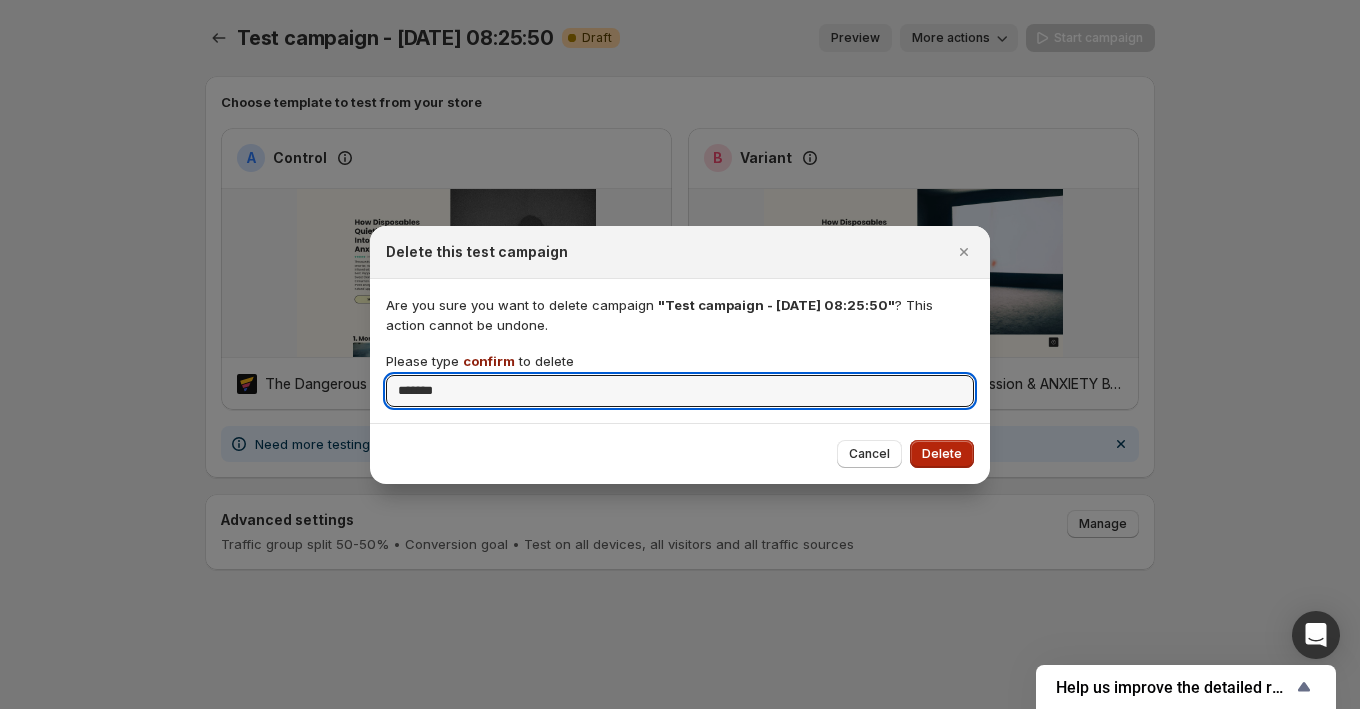 type on "*******" 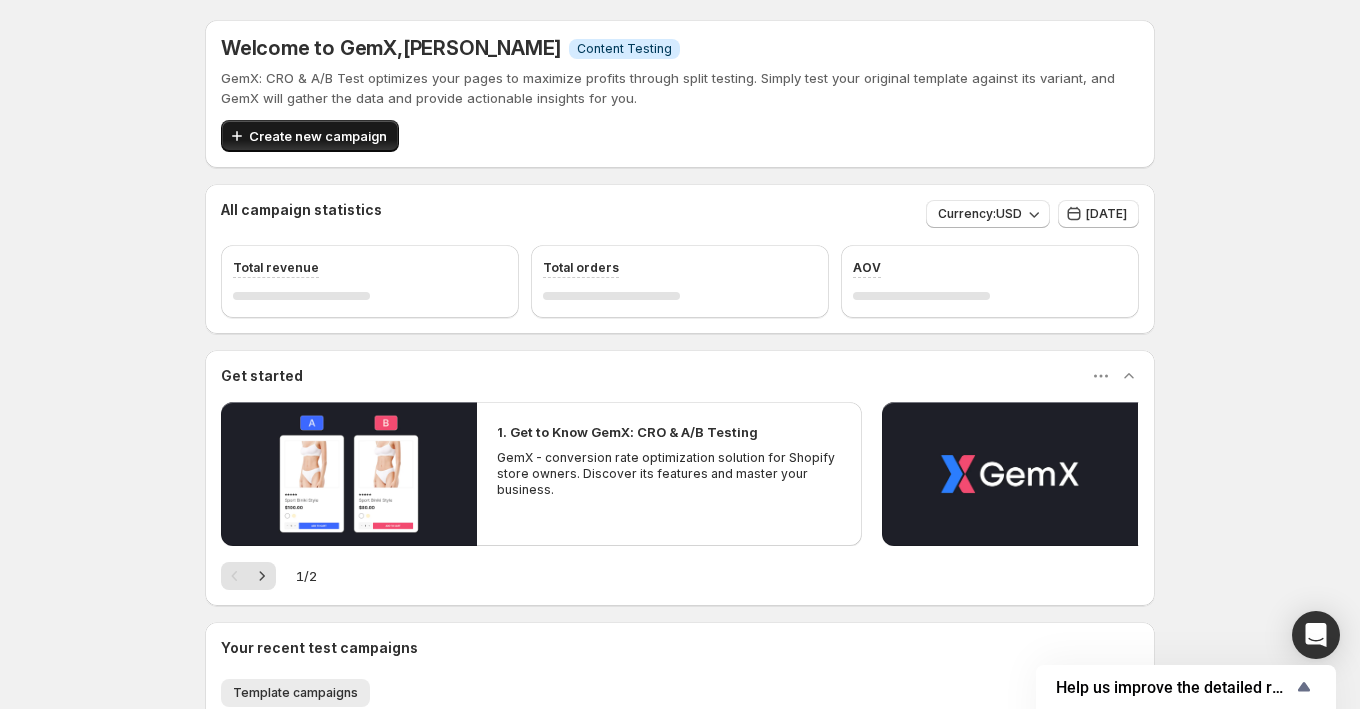 click on "Create new campaign" at bounding box center [318, 136] 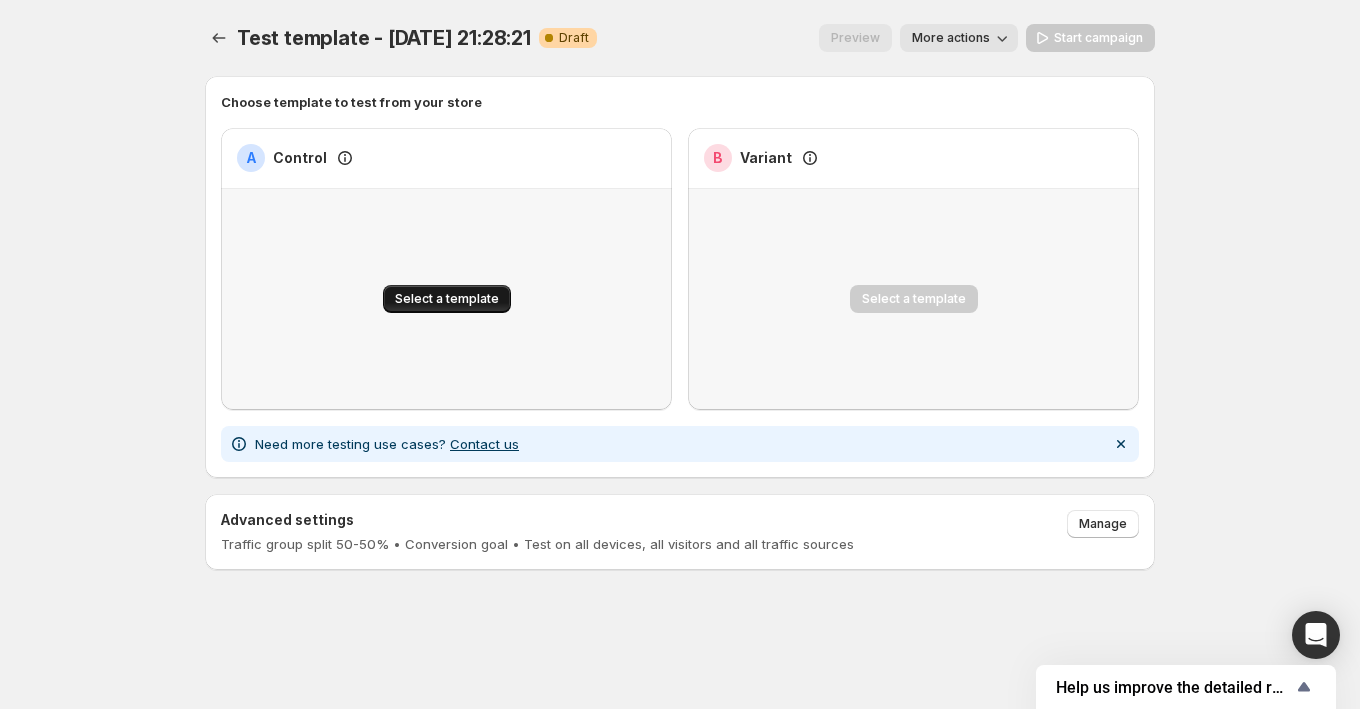 click on "Select a template" at bounding box center (447, 299) 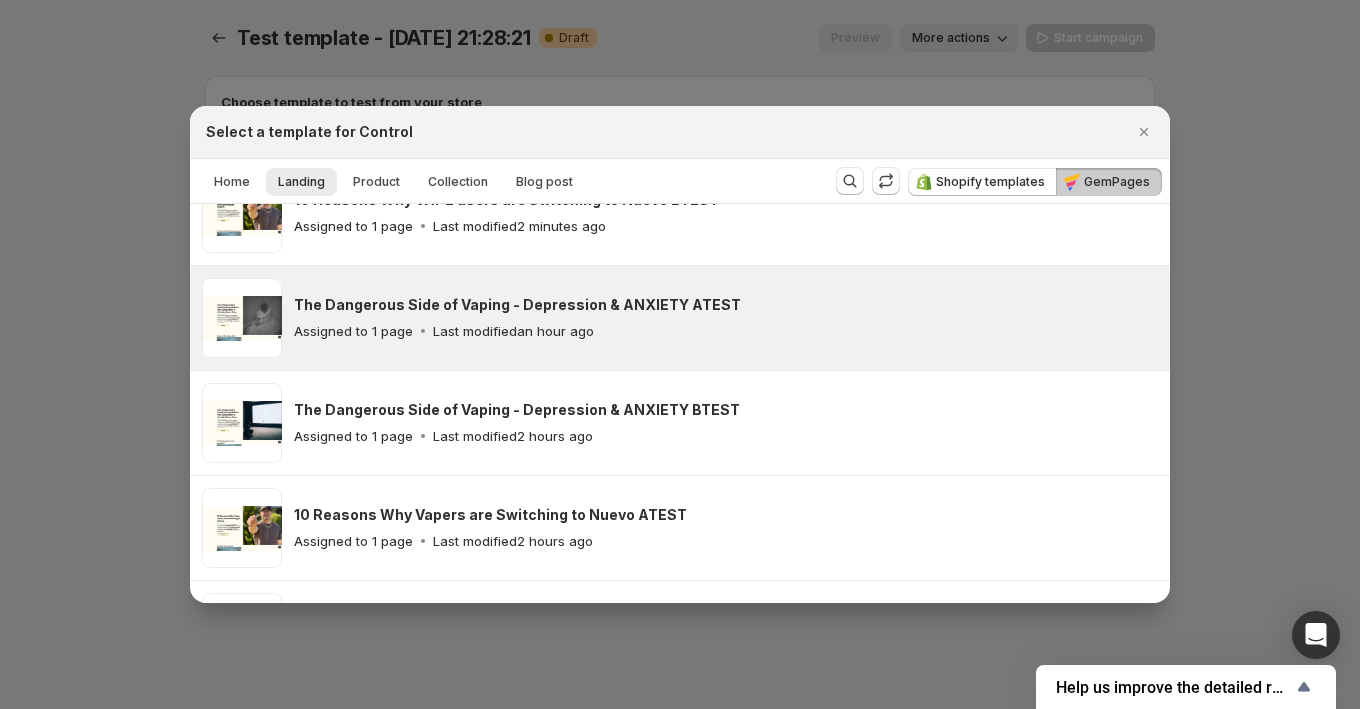 scroll, scrollTop: 93, scrollLeft: 0, axis: vertical 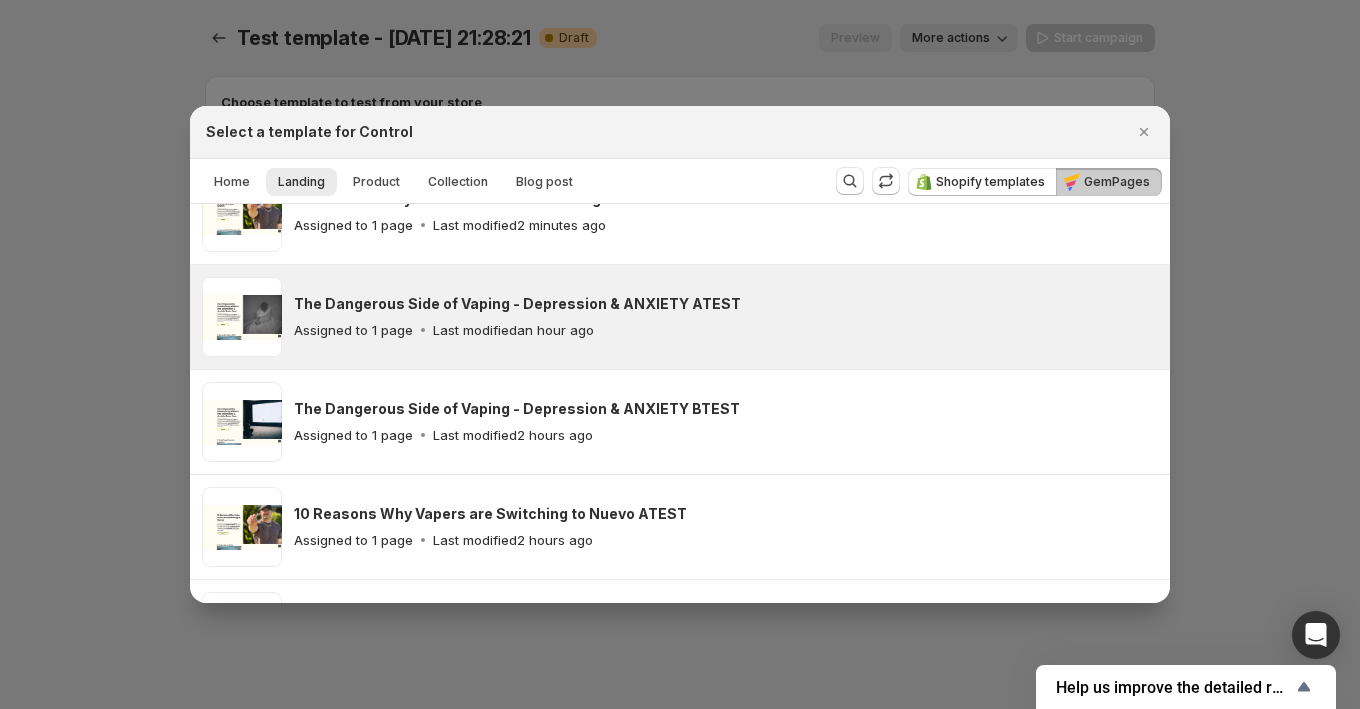 click on "The Dangerous Side of Vaping - Depression & ANXIETY ATEST Assigned to 1 page Last modified  an hour ago" at bounding box center [726, 317] 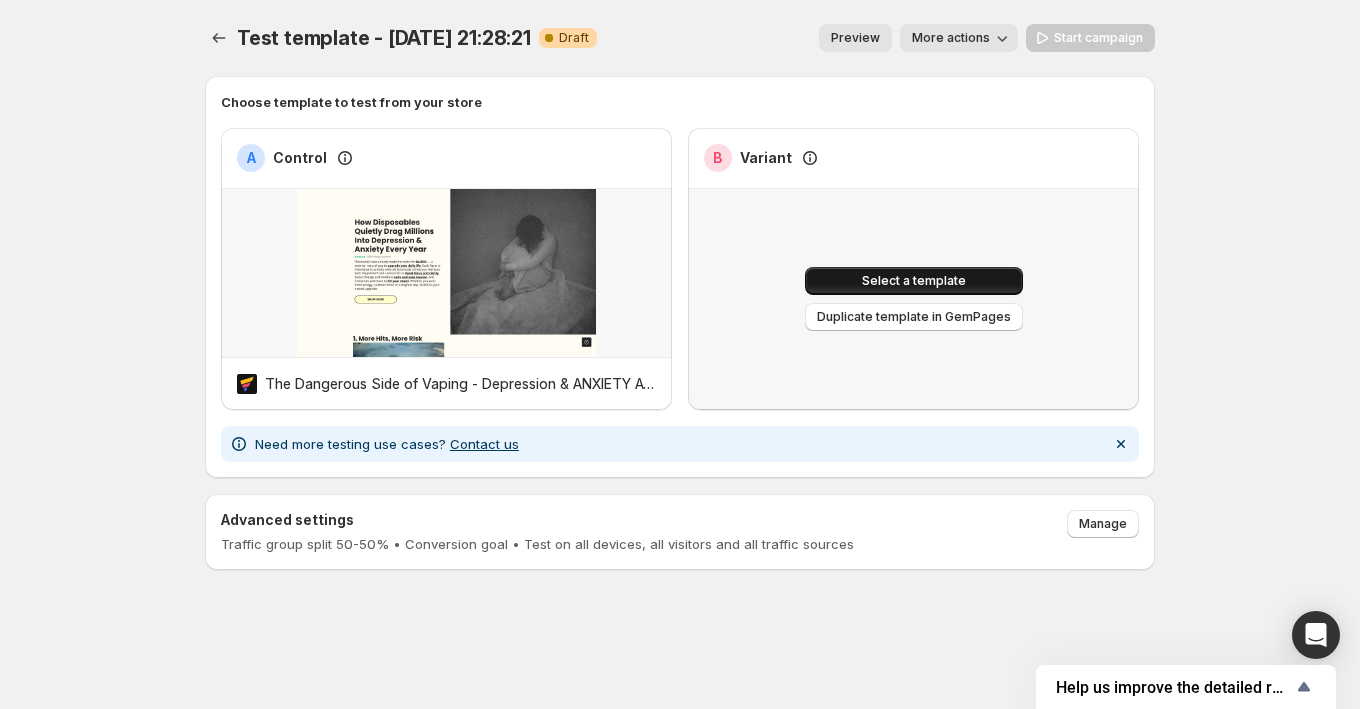 click on "Select a template" at bounding box center [914, 281] 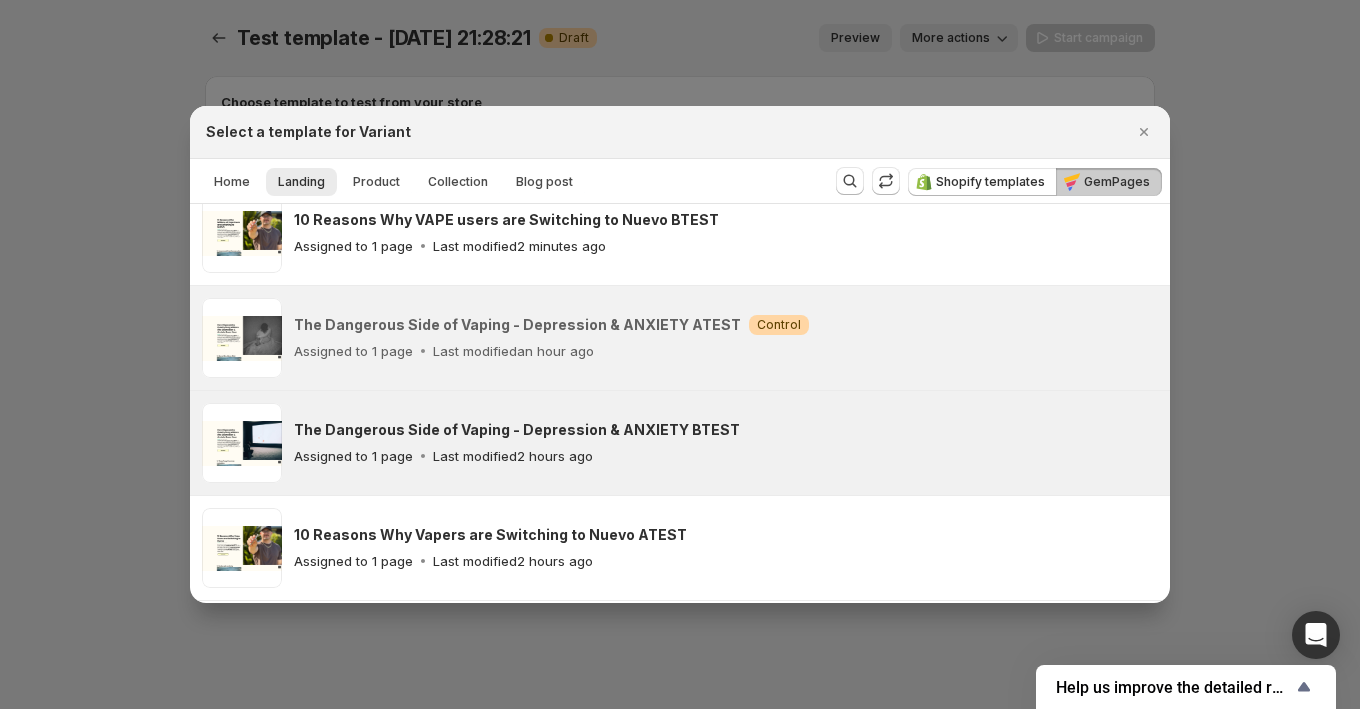 scroll, scrollTop: 73, scrollLeft: 0, axis: vertical 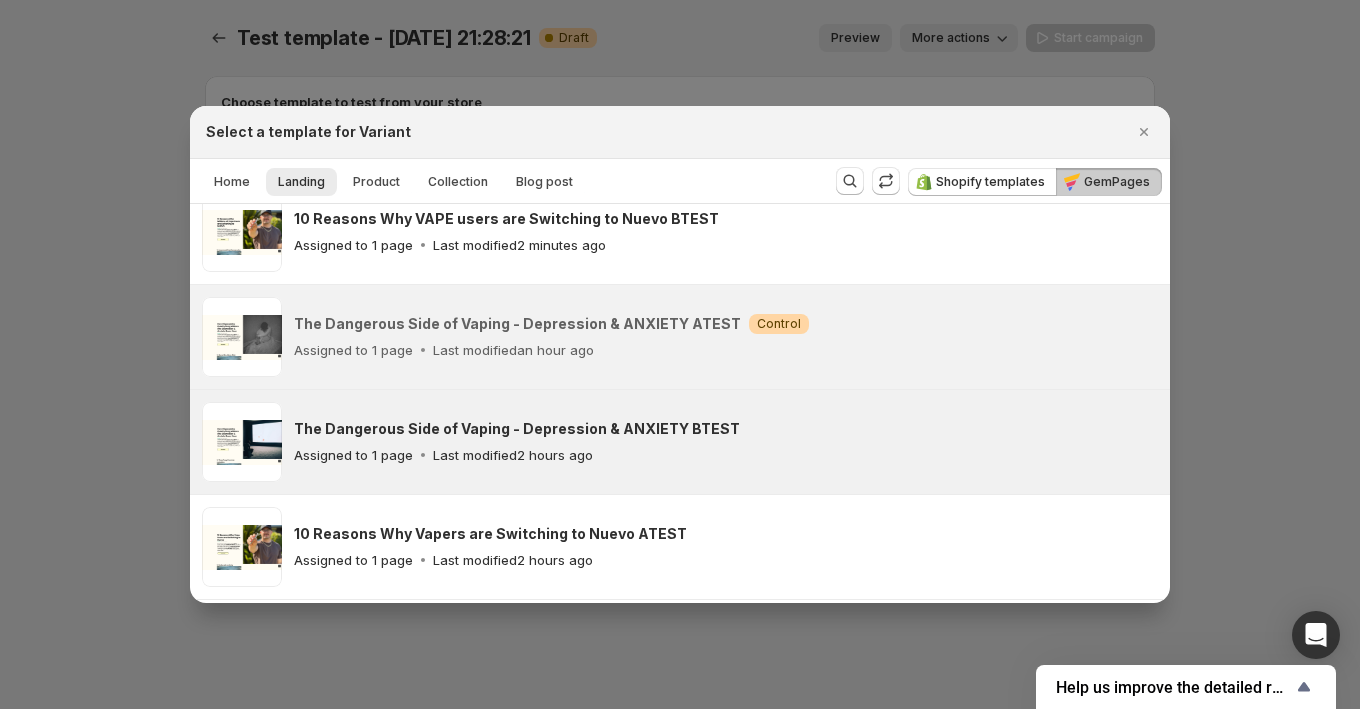 click on "Last modified  2 hours ago" at bounding box center [513, 455] 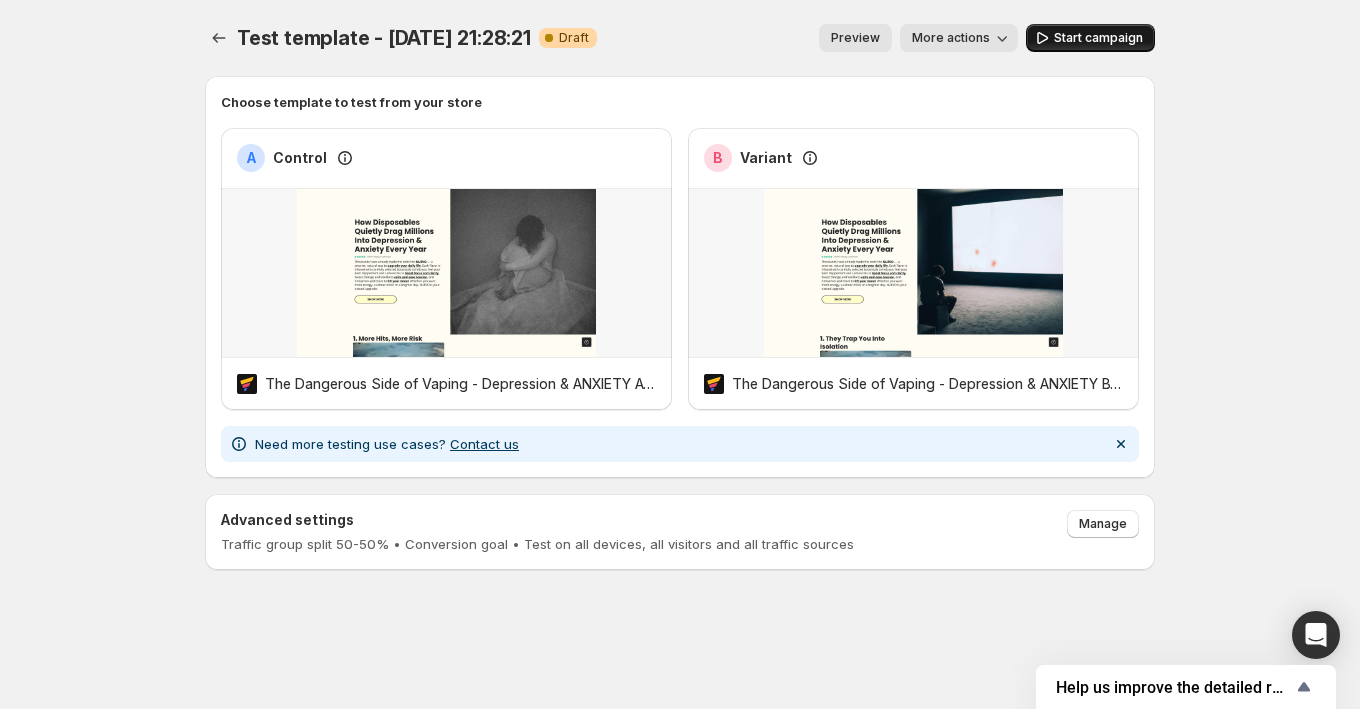 click on "Start campaign" at bounding box center (1098, 38) 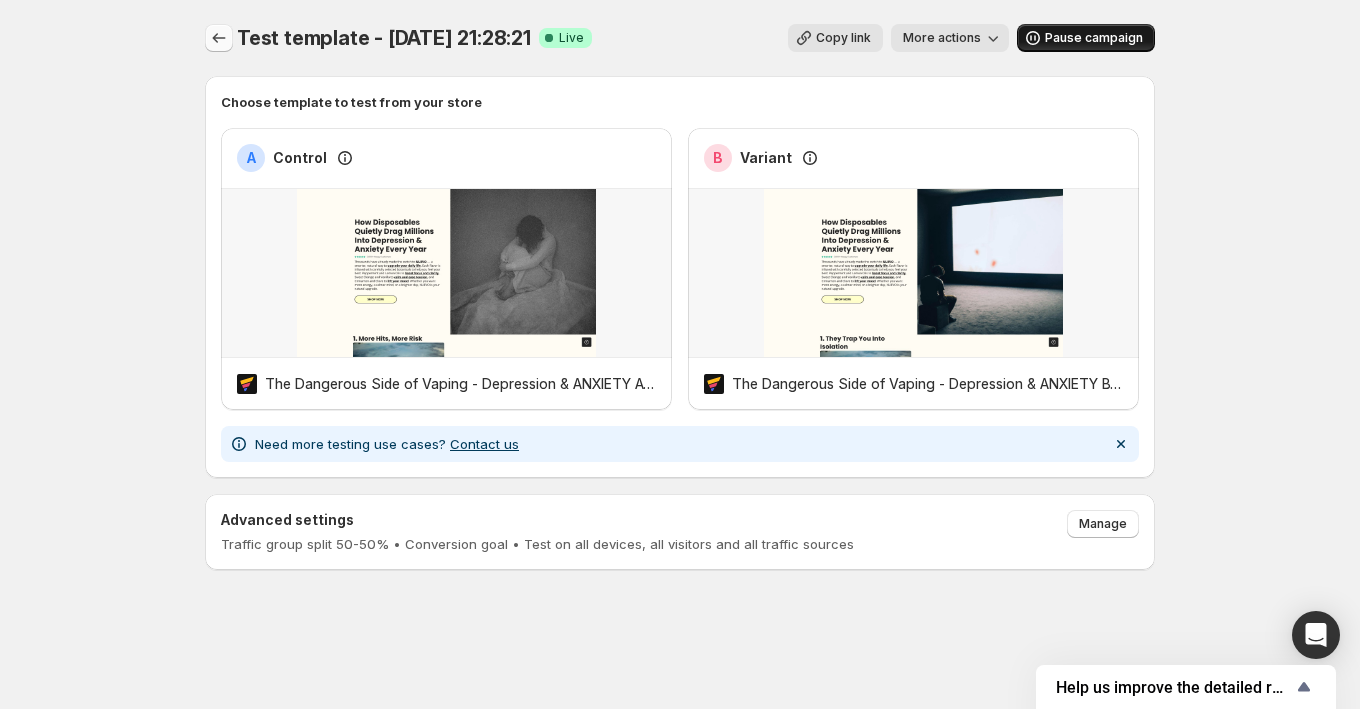 click at bounding box center [219, 38] 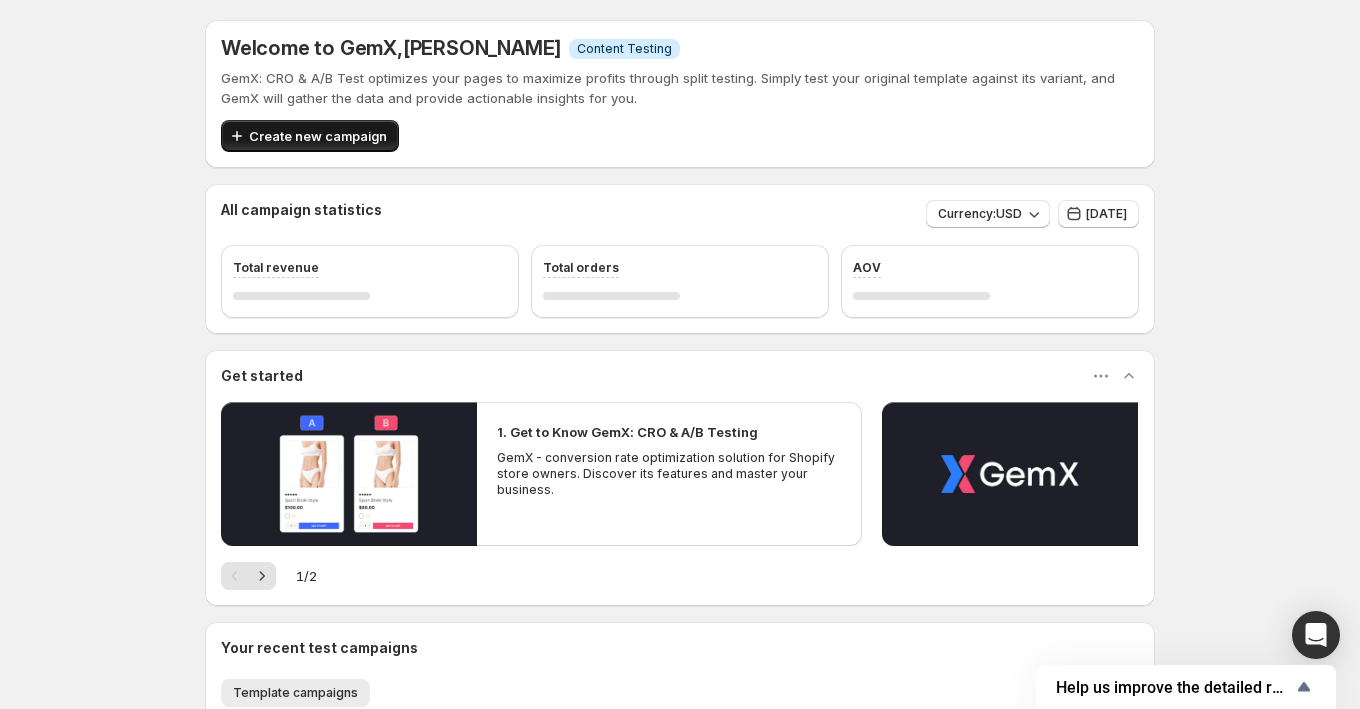 click on "Create new campaign" at bounding box center [318, 136] 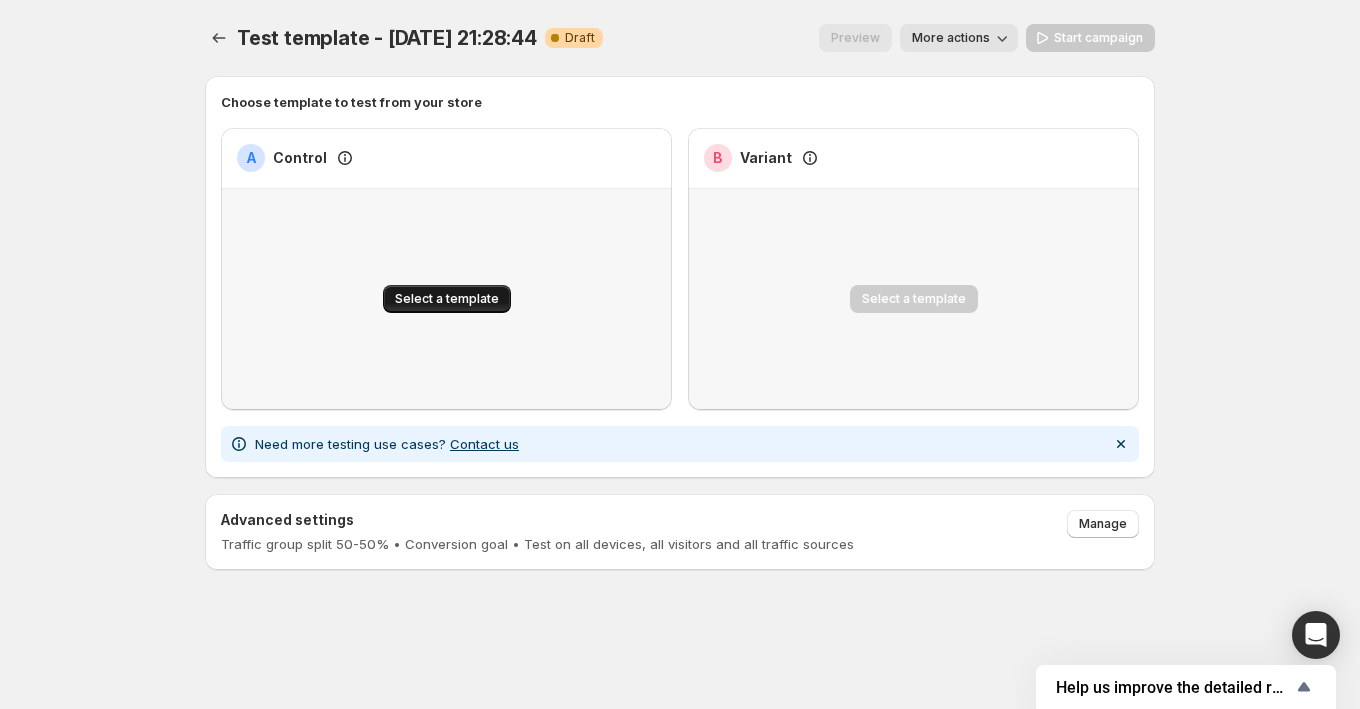 click on "Select a template" at bounding box center [447, 299] 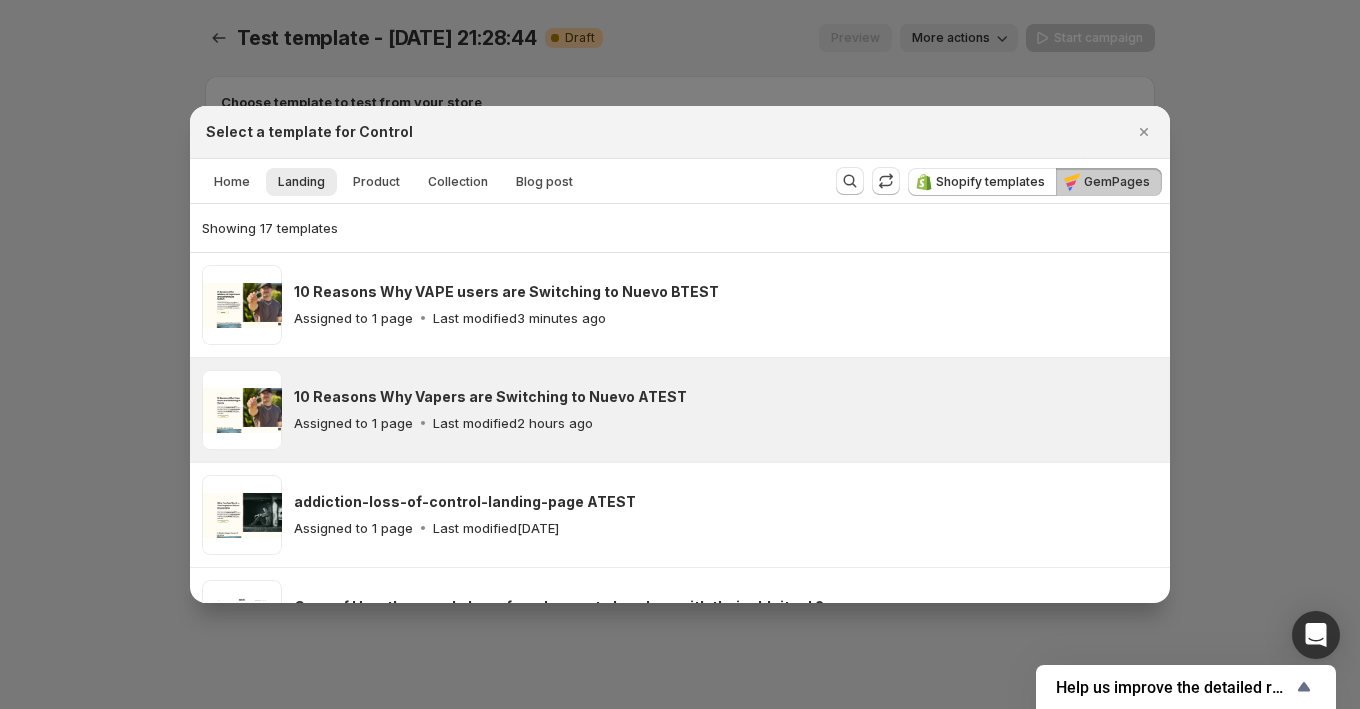click on "10 Reasons Why Vapers are Switching to Nuevo ATEST" at bounding box center (490, 397) 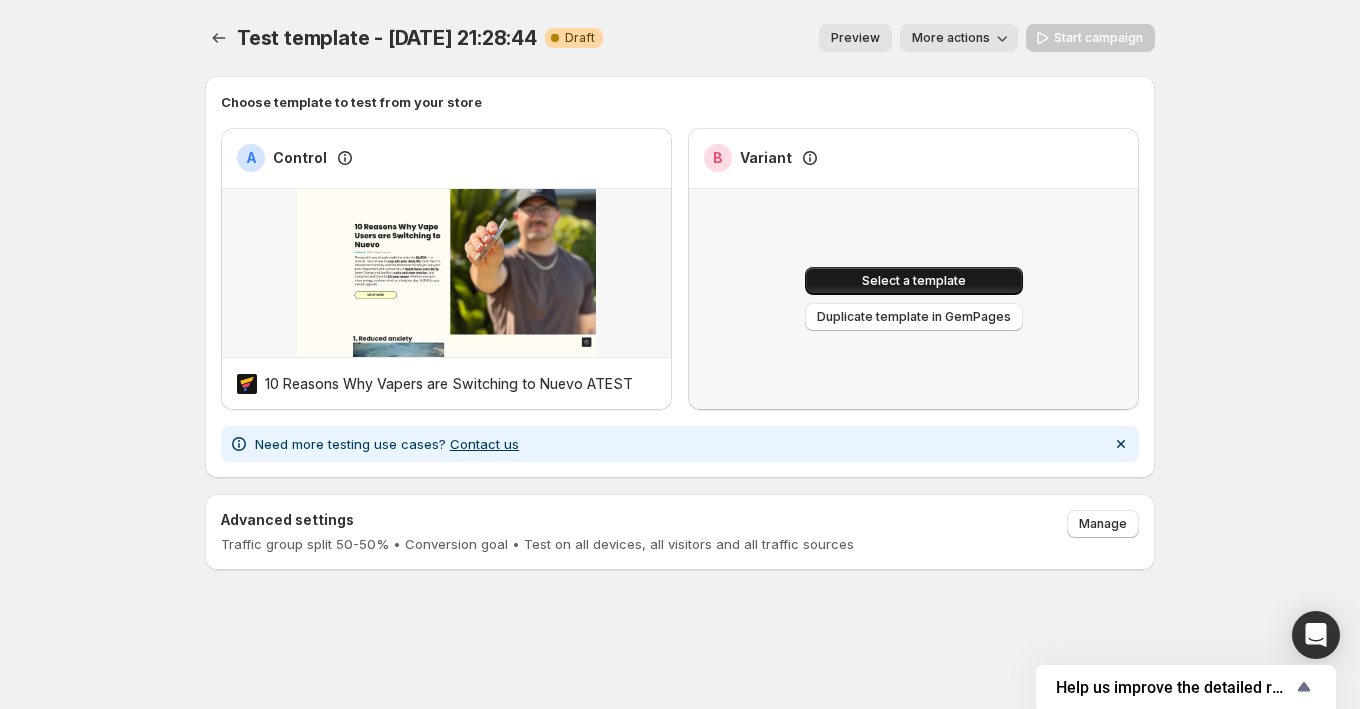 click on "Select a template" at bounding box center [914, 281] 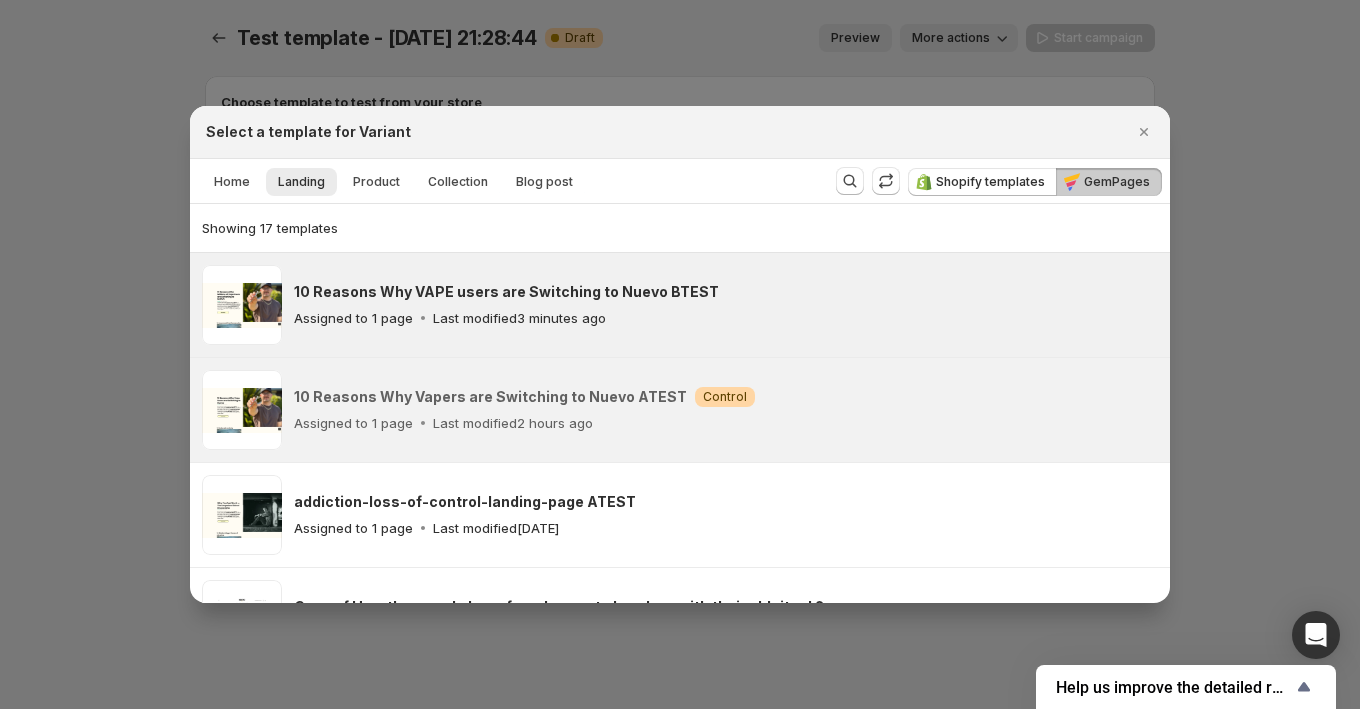 click on "10 Reasons Why VAPE users are Switching to Nuevo BTEST" at bounding box center (726, 292) 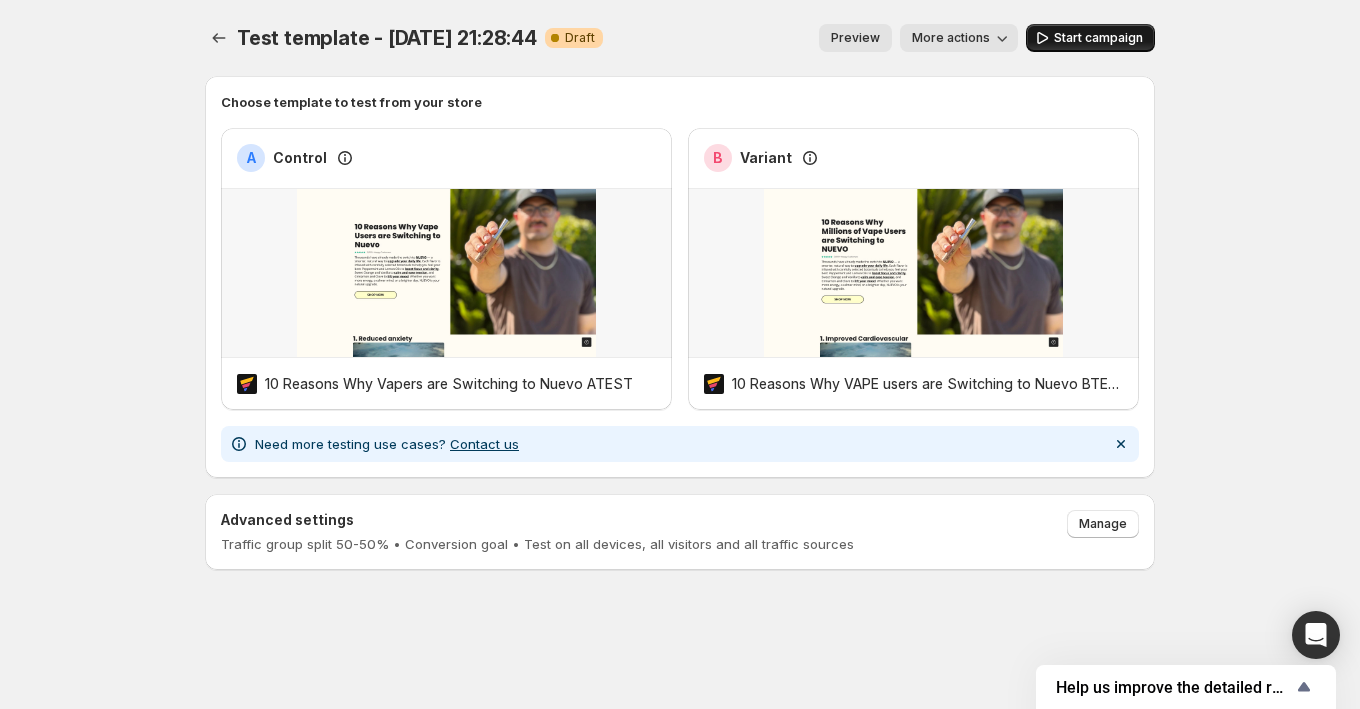 click on "Start campaign" at bounding box center (1098, 38) 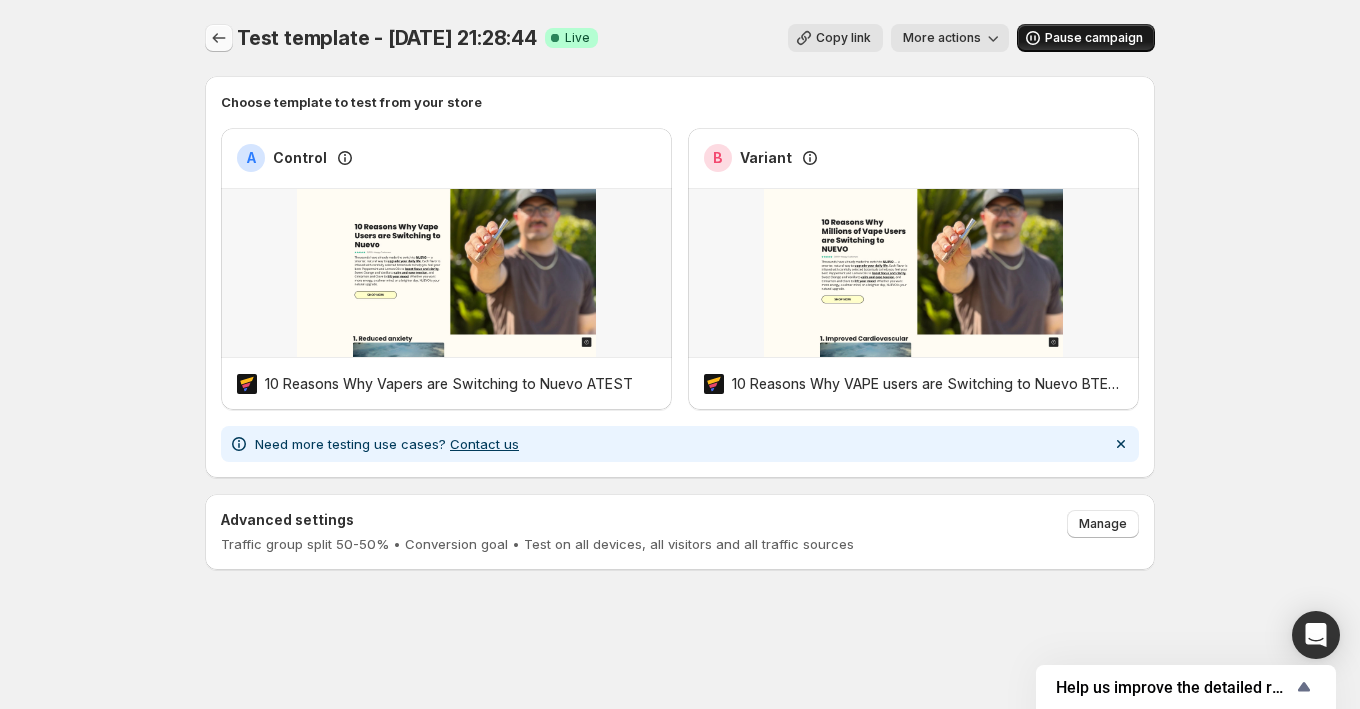 click 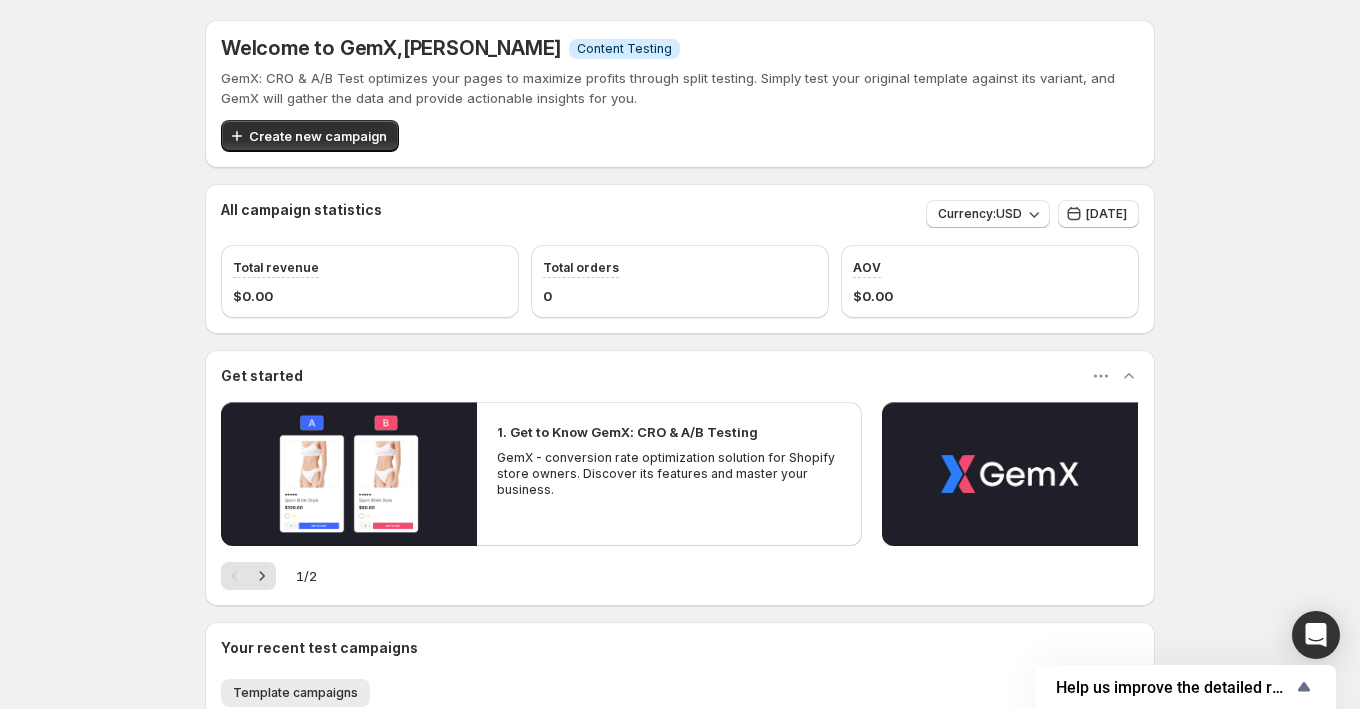 scroll, scrollTop: 505, scrollLeft: 0, axis: vertical 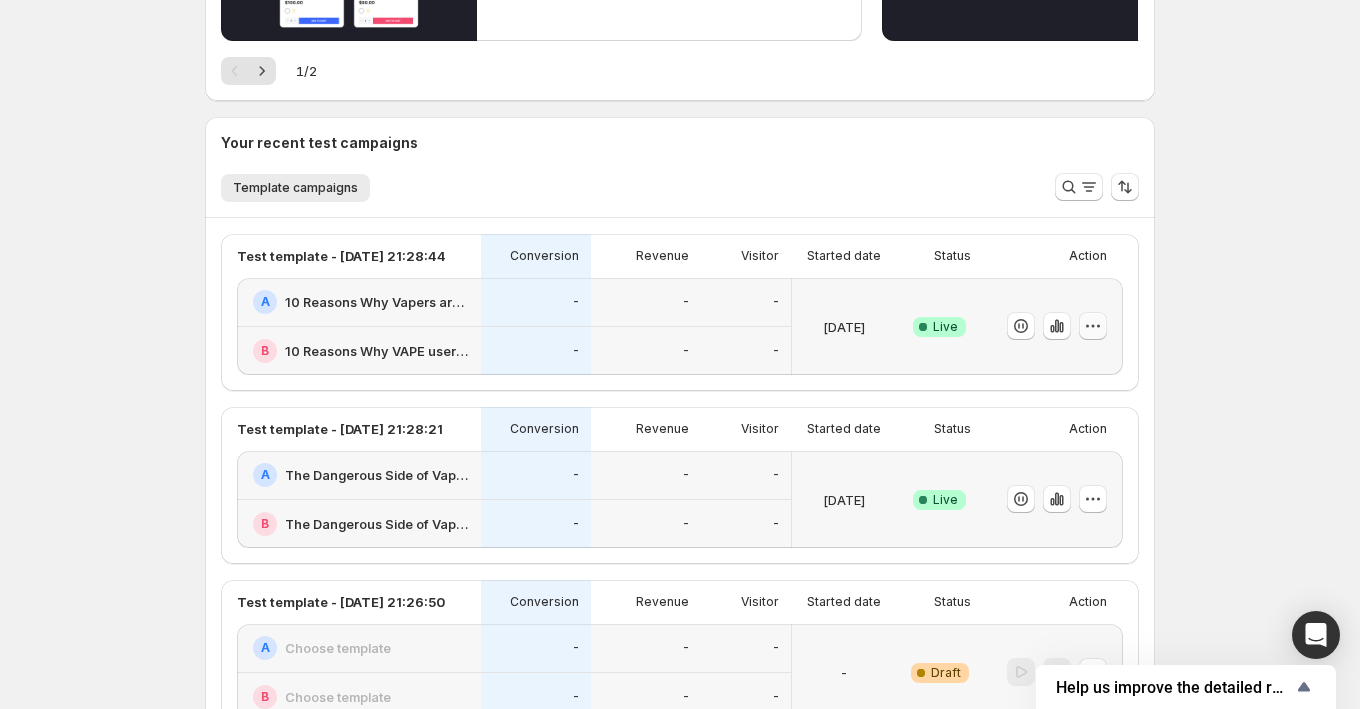 click 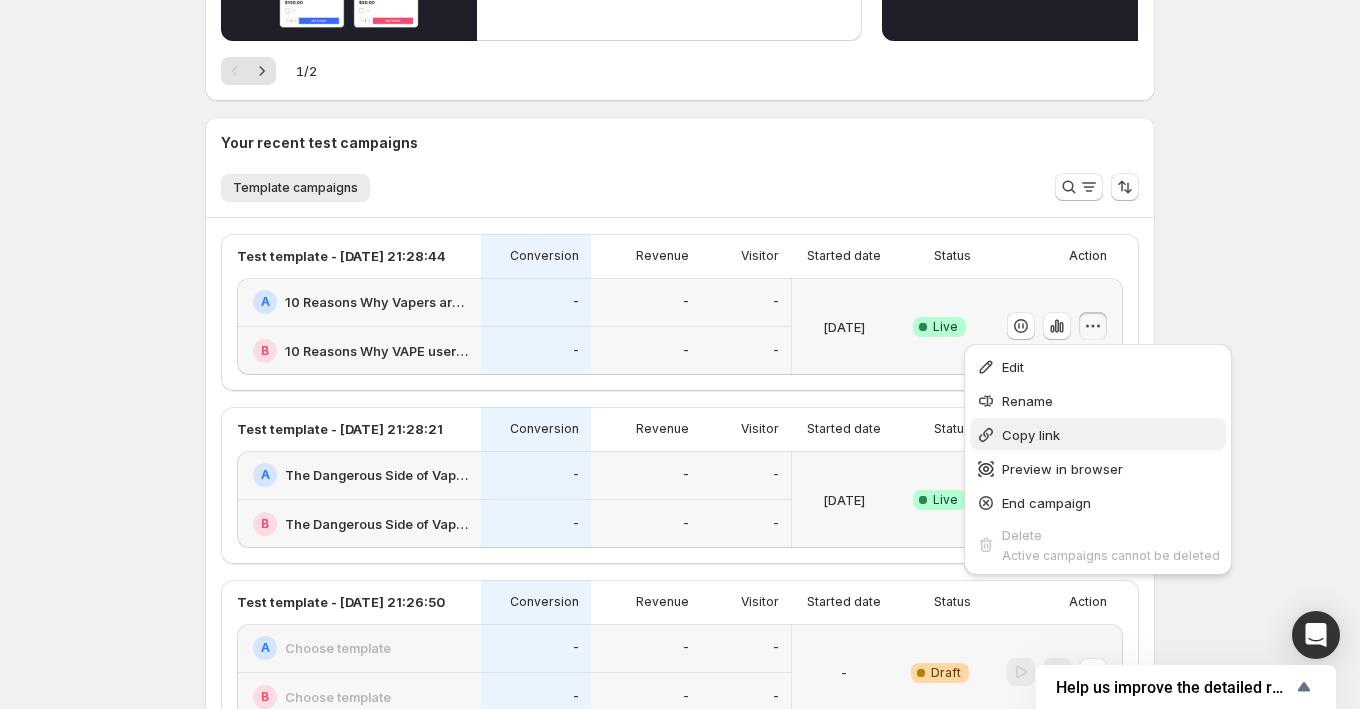 click on "Copy link" at bounding box center [1098, 434] 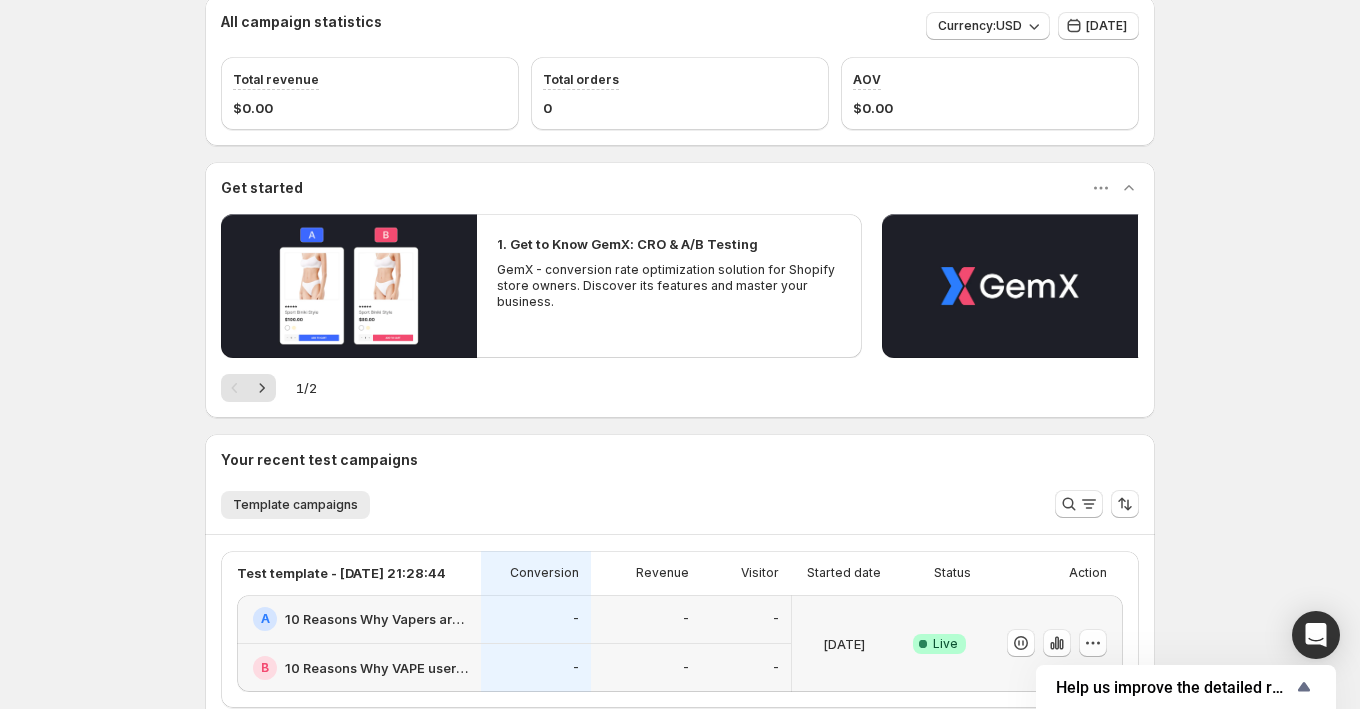 scroll, scrollTop: 627, scrollLeft: 0, axis: vertical 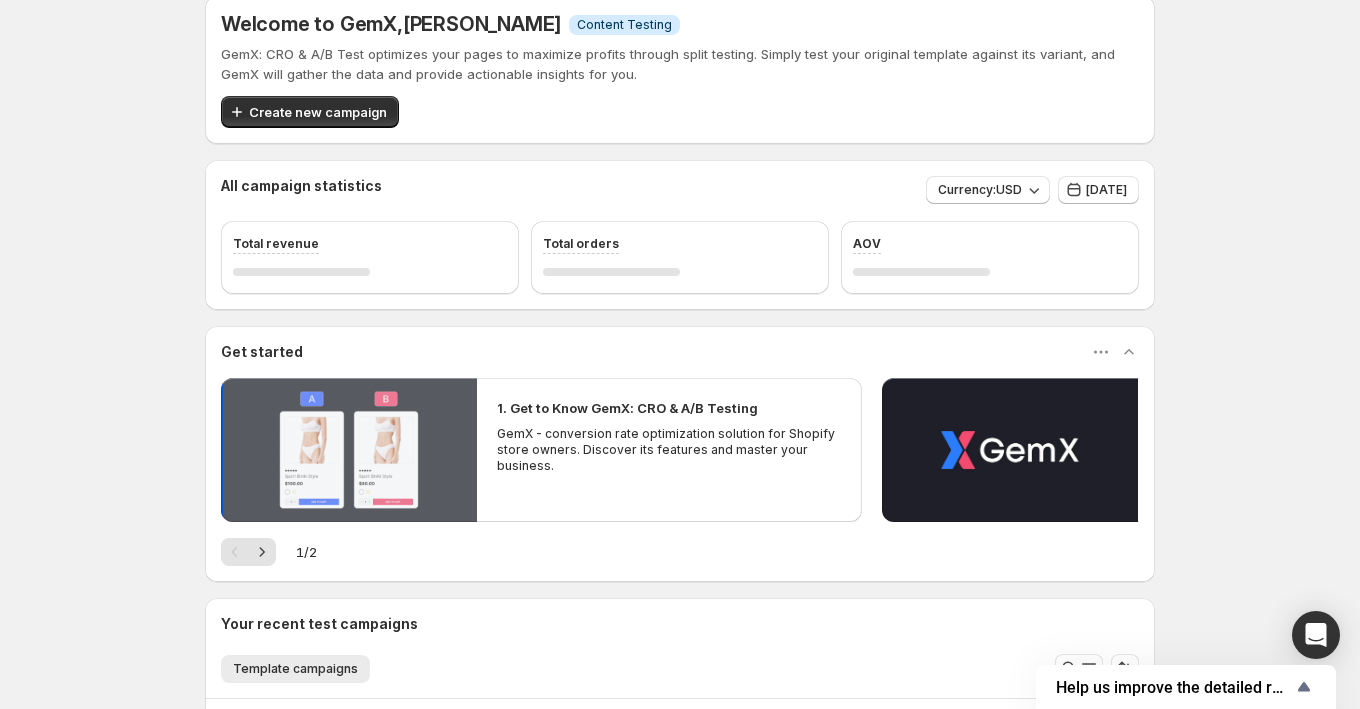 click at bounding box center [349, 450] 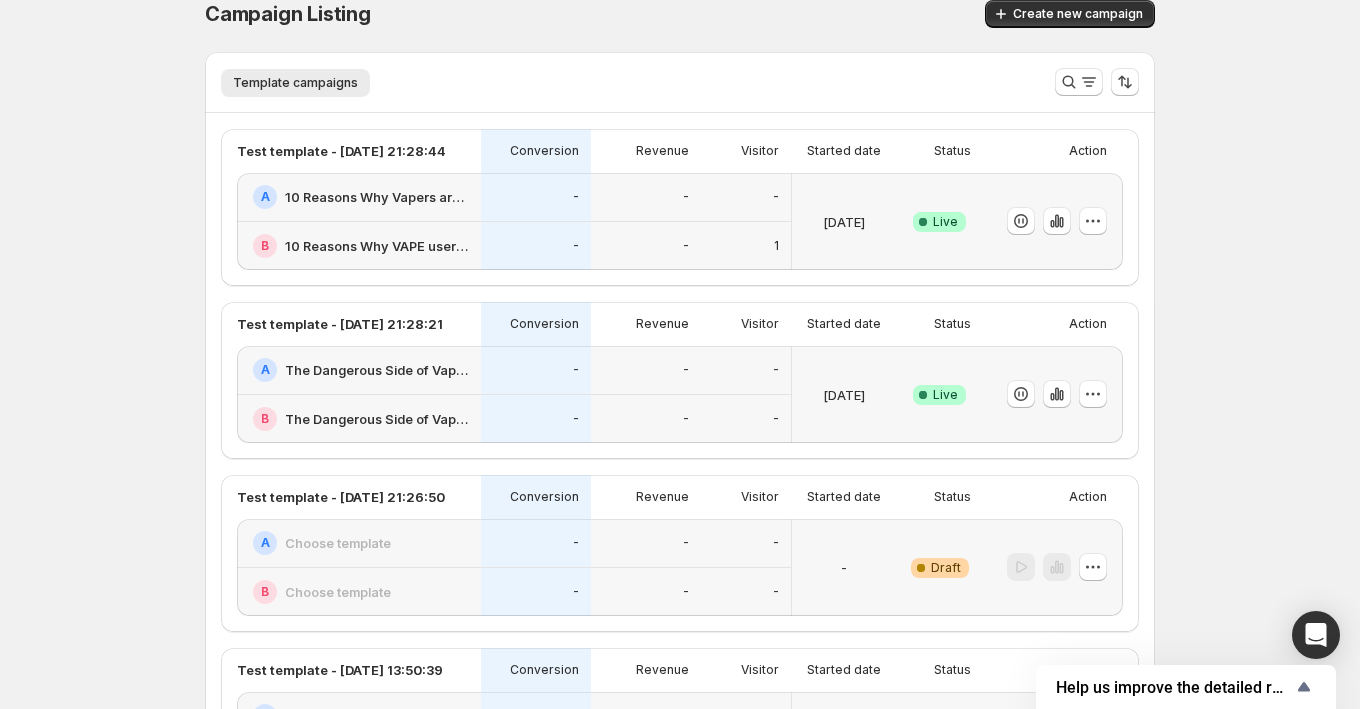 click on "1" at bounding box center (746, 246) 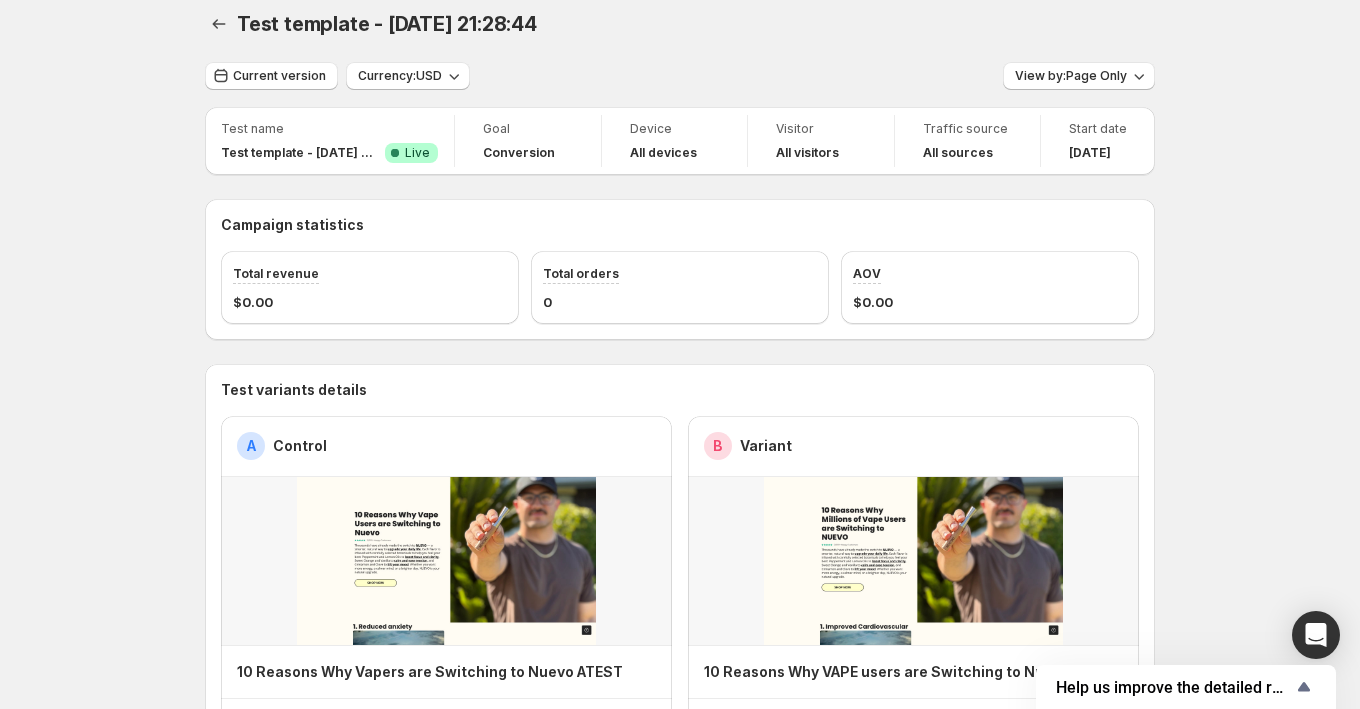 scroll, scrollTop: 3, scrollLeft: 0, axis: vertical 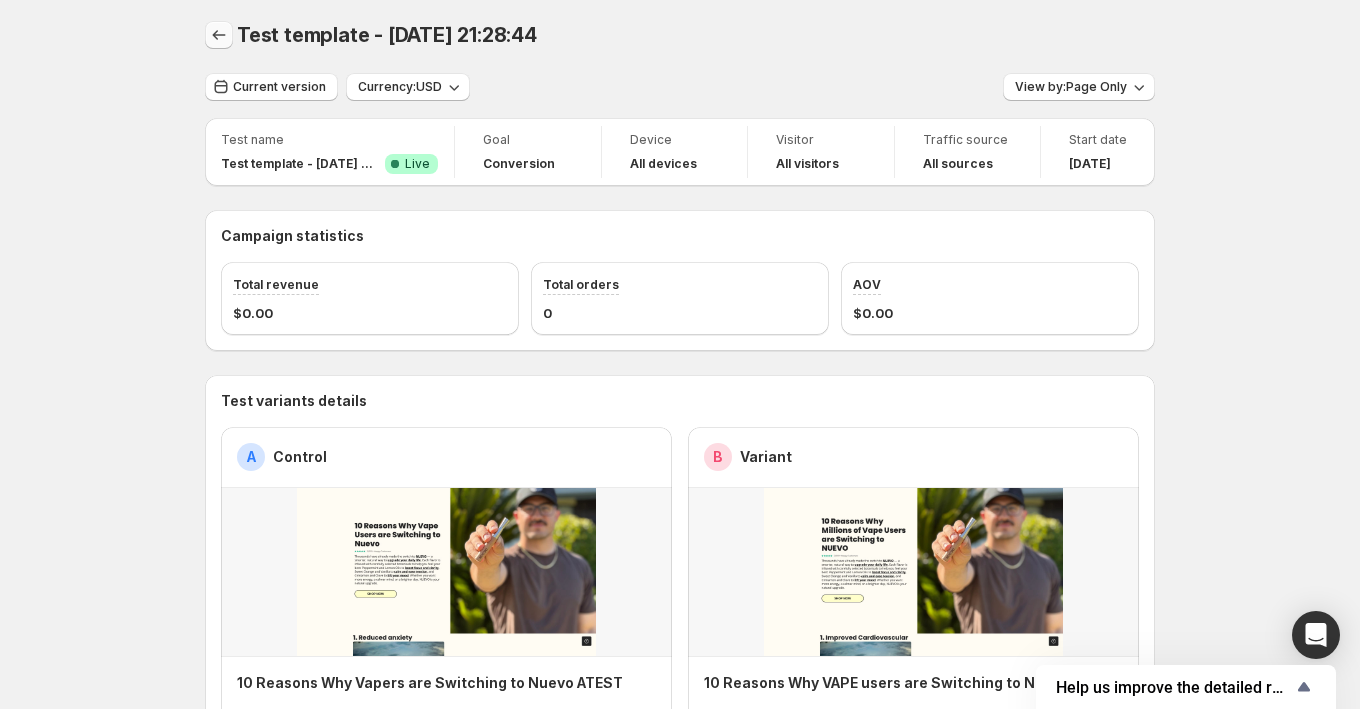 click 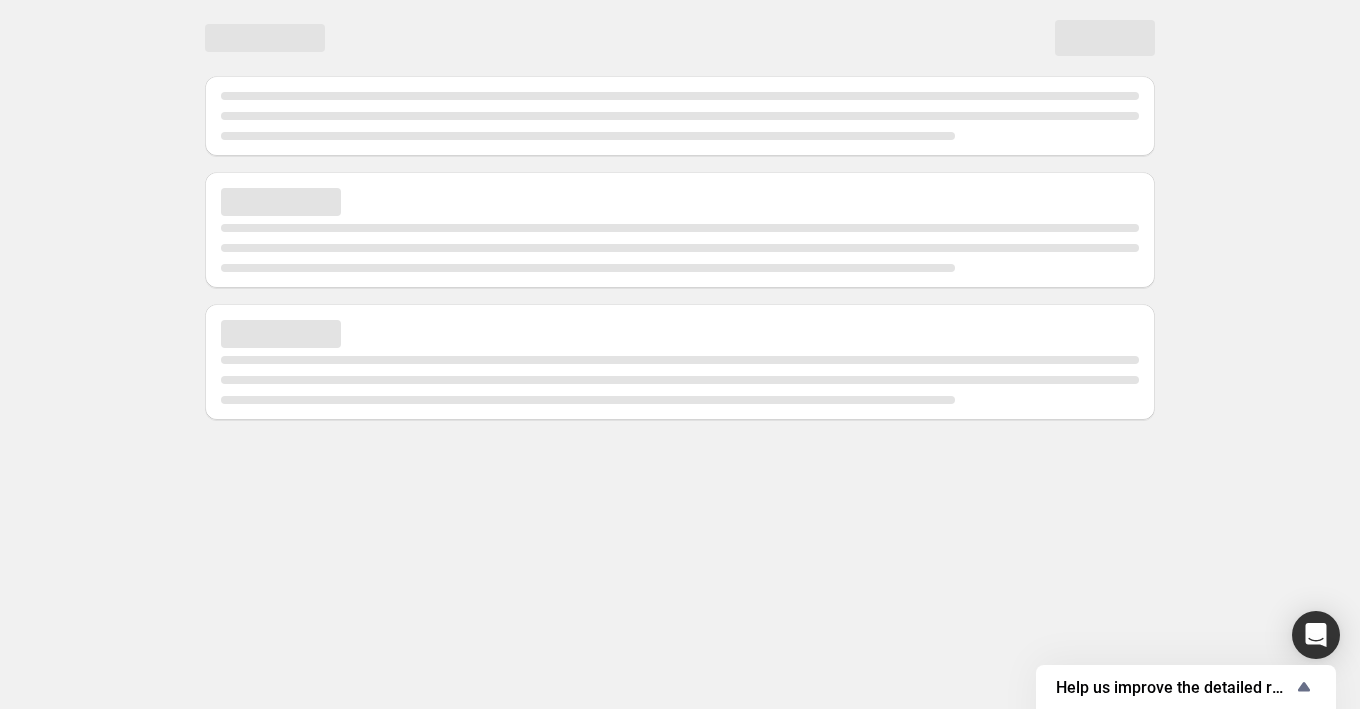 scroll, scrollTop: 0, scrollLeft: 0, axis: both 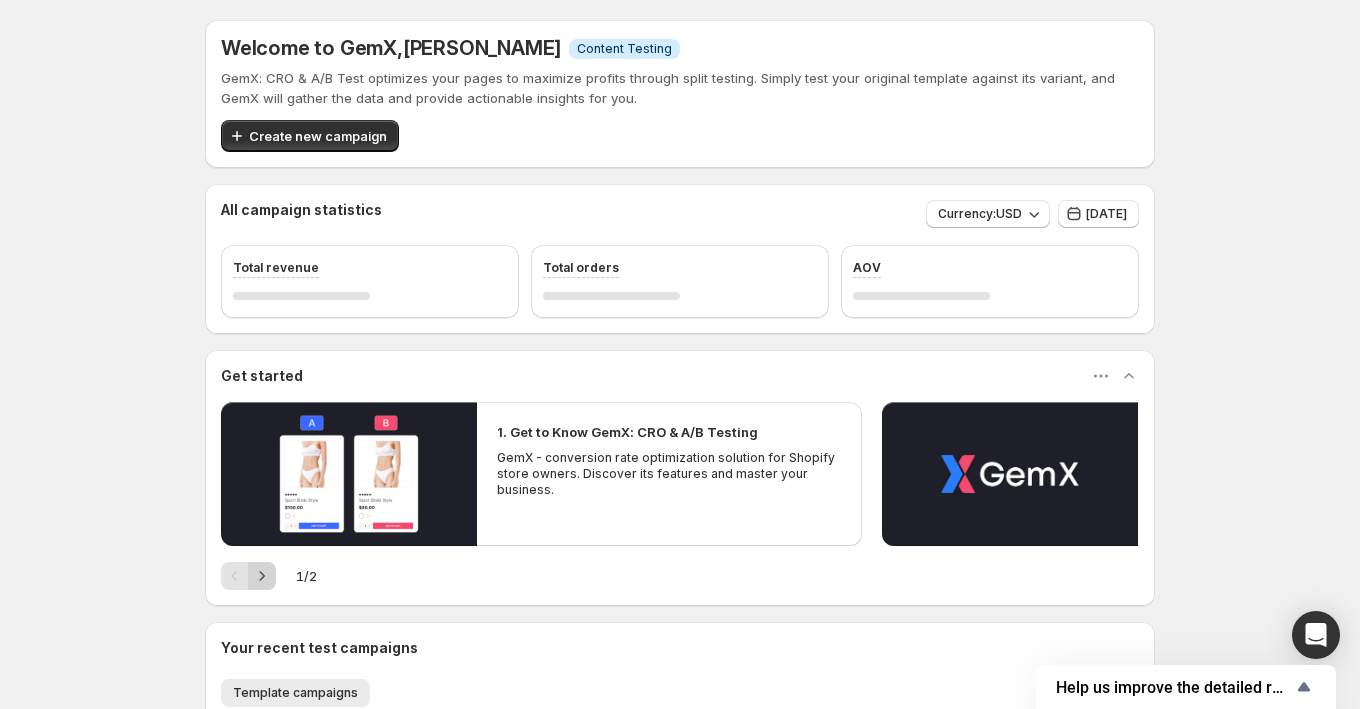 click 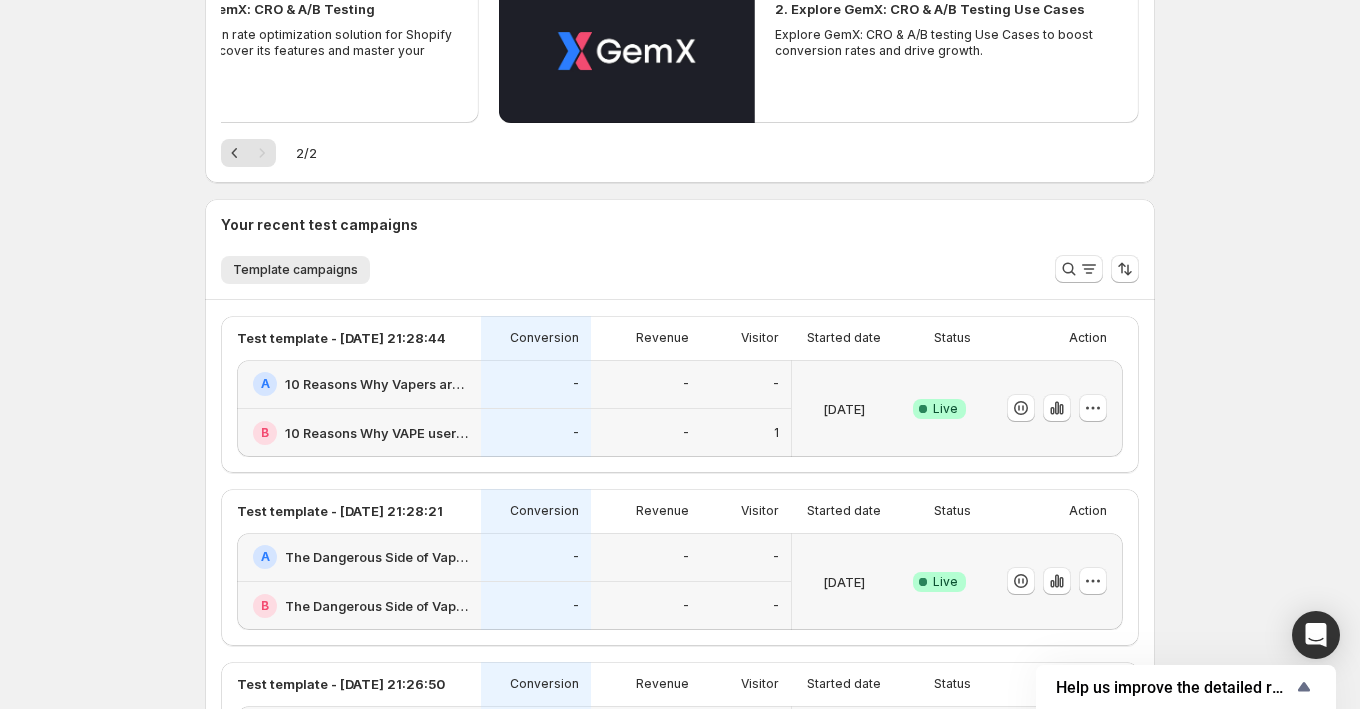 scroll, scrollTop: 611, scrollLeft: 0, axis: vertical 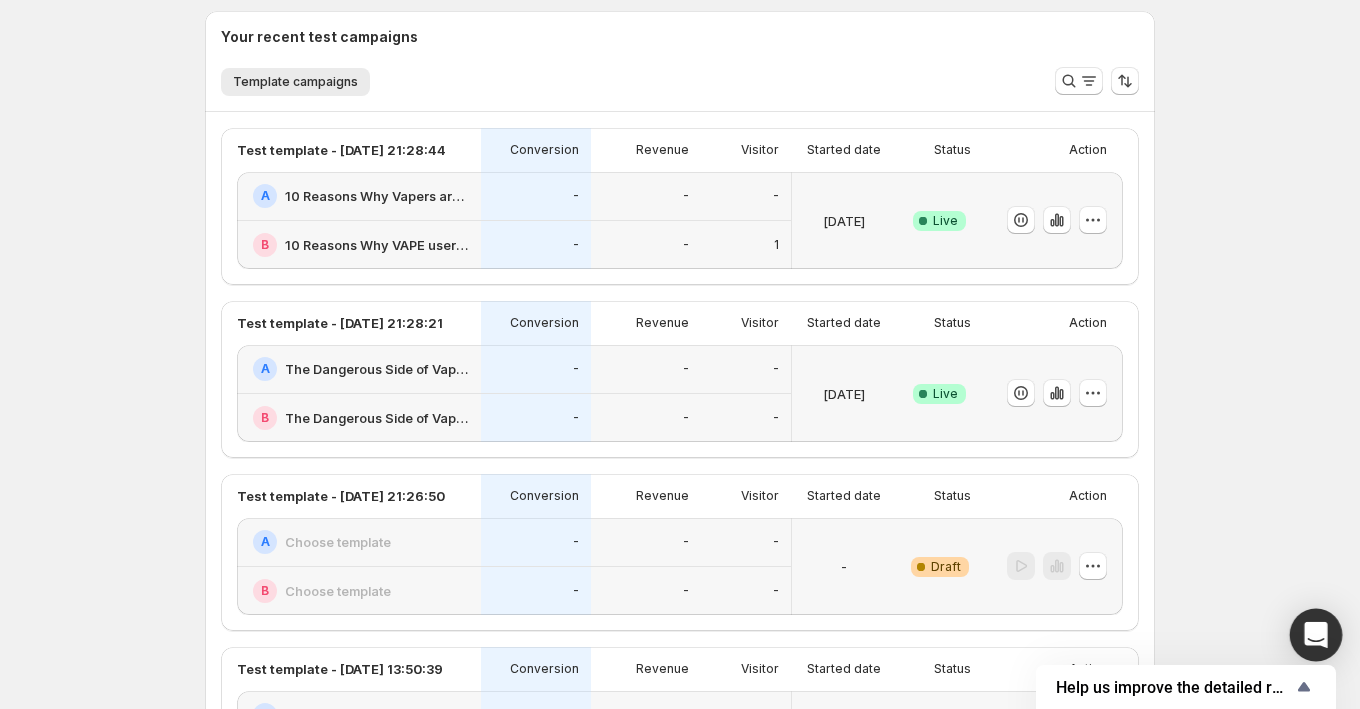 click at bounding box center (1316, 635) 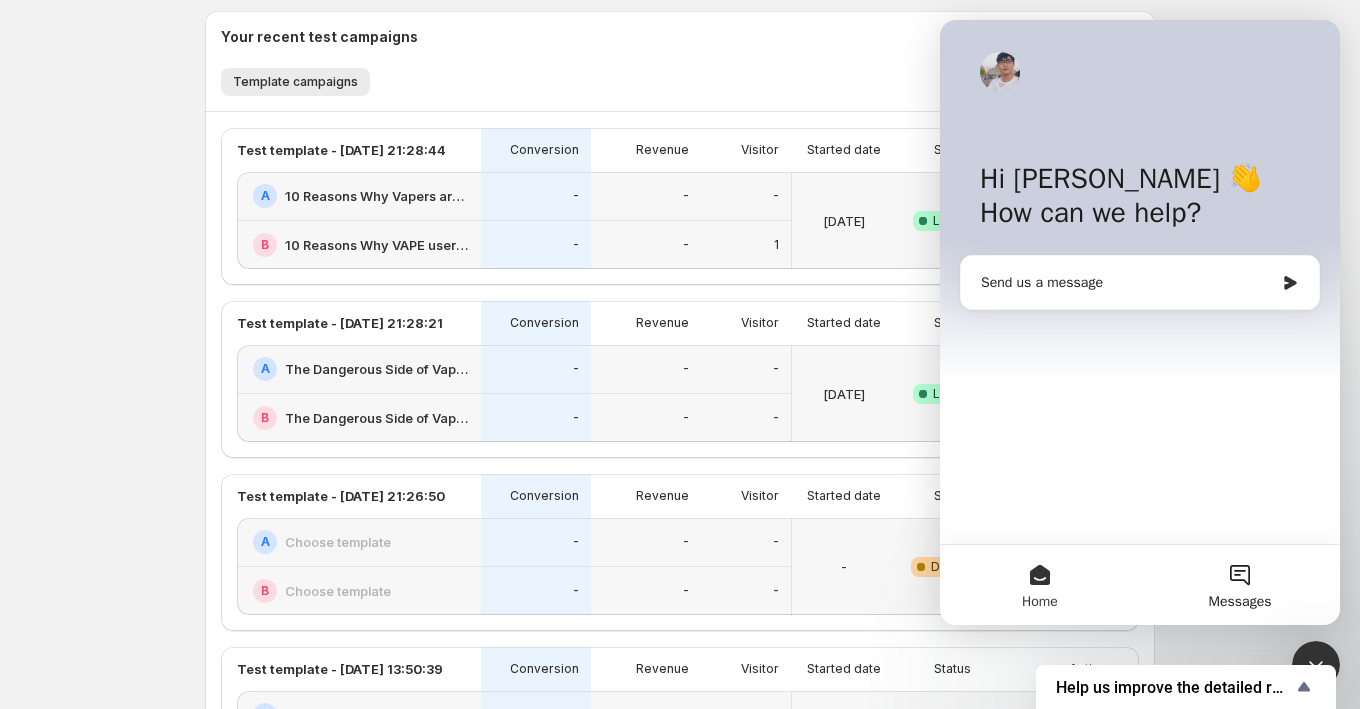 scroll, scrollTop: 0, scrollLeft: 0, axis: both 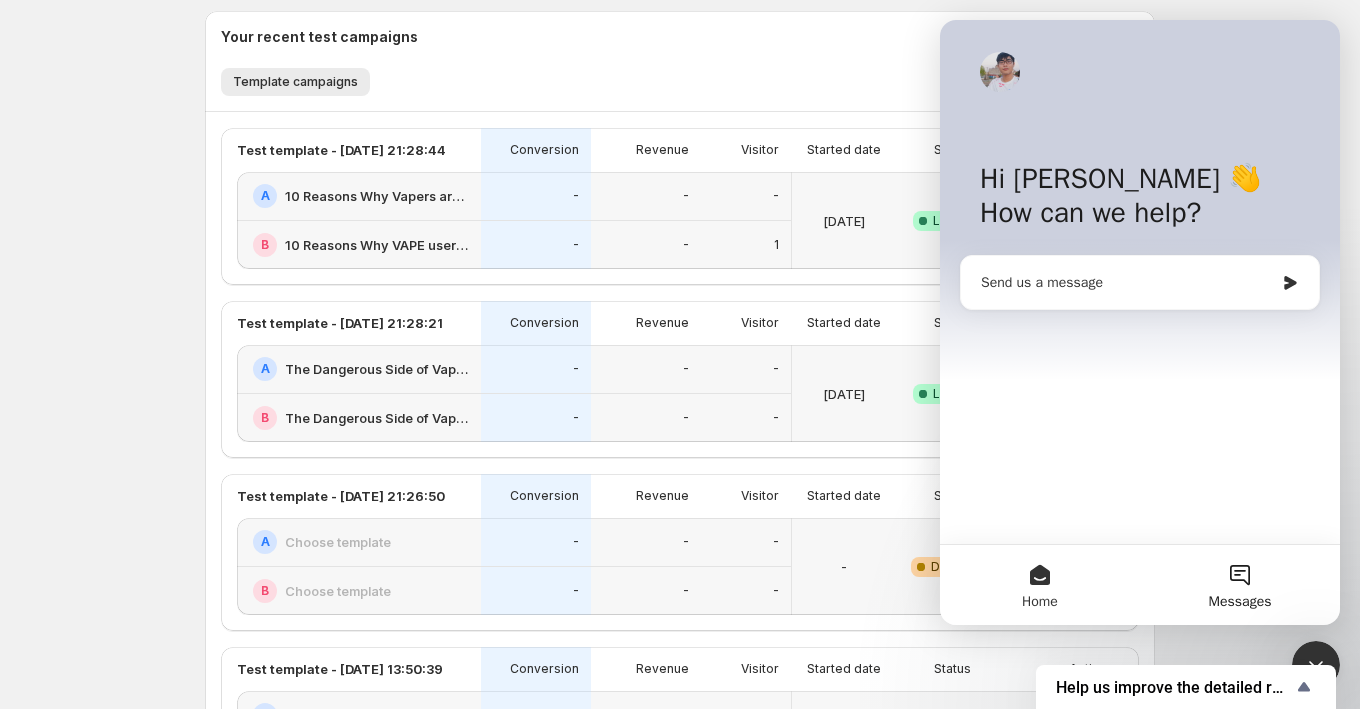 click on "Send us a message" at bounding box center (1140, 282) 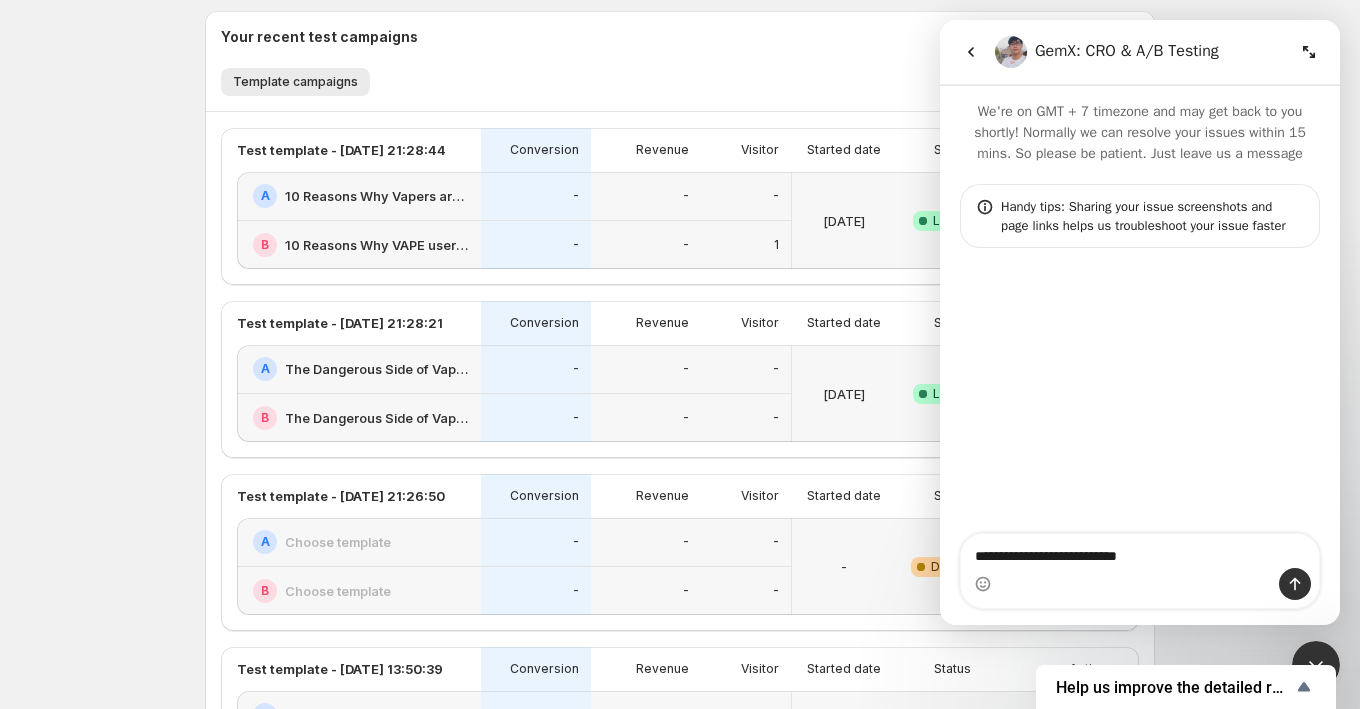 type on "**********" 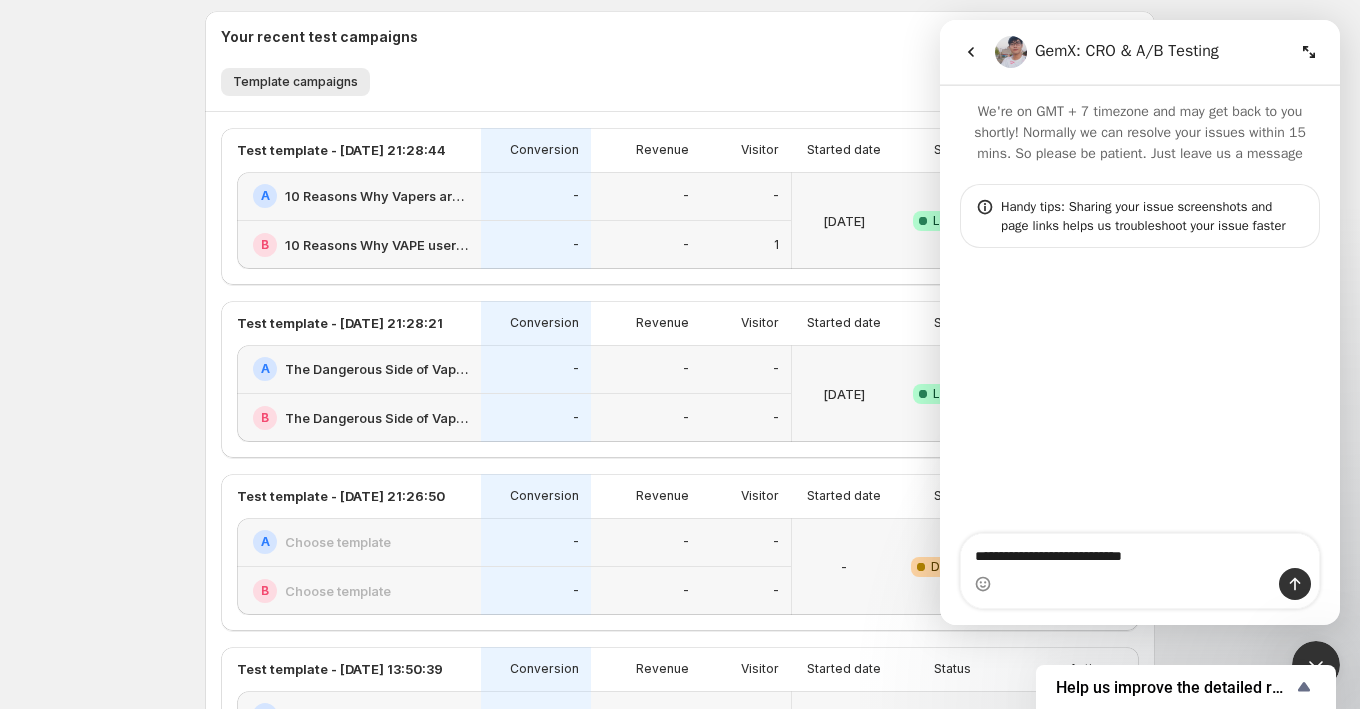 type 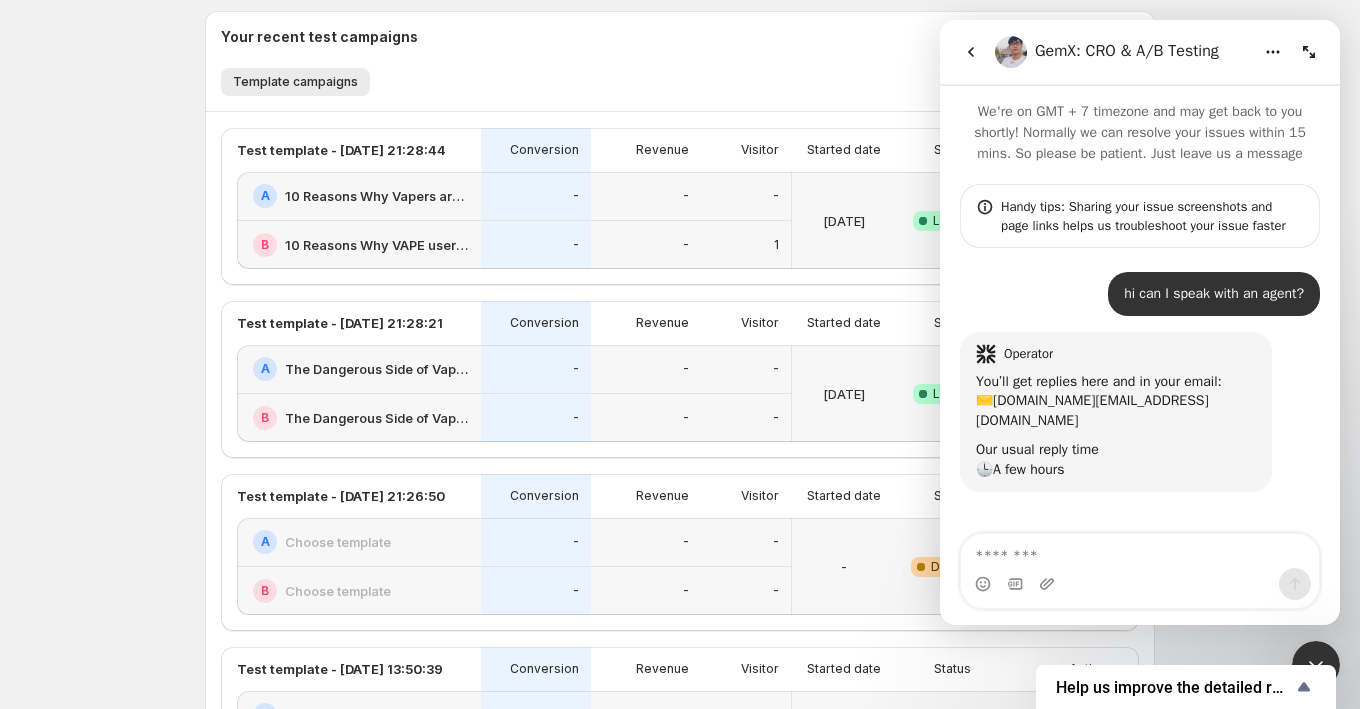click at bounding box center [971, 52] 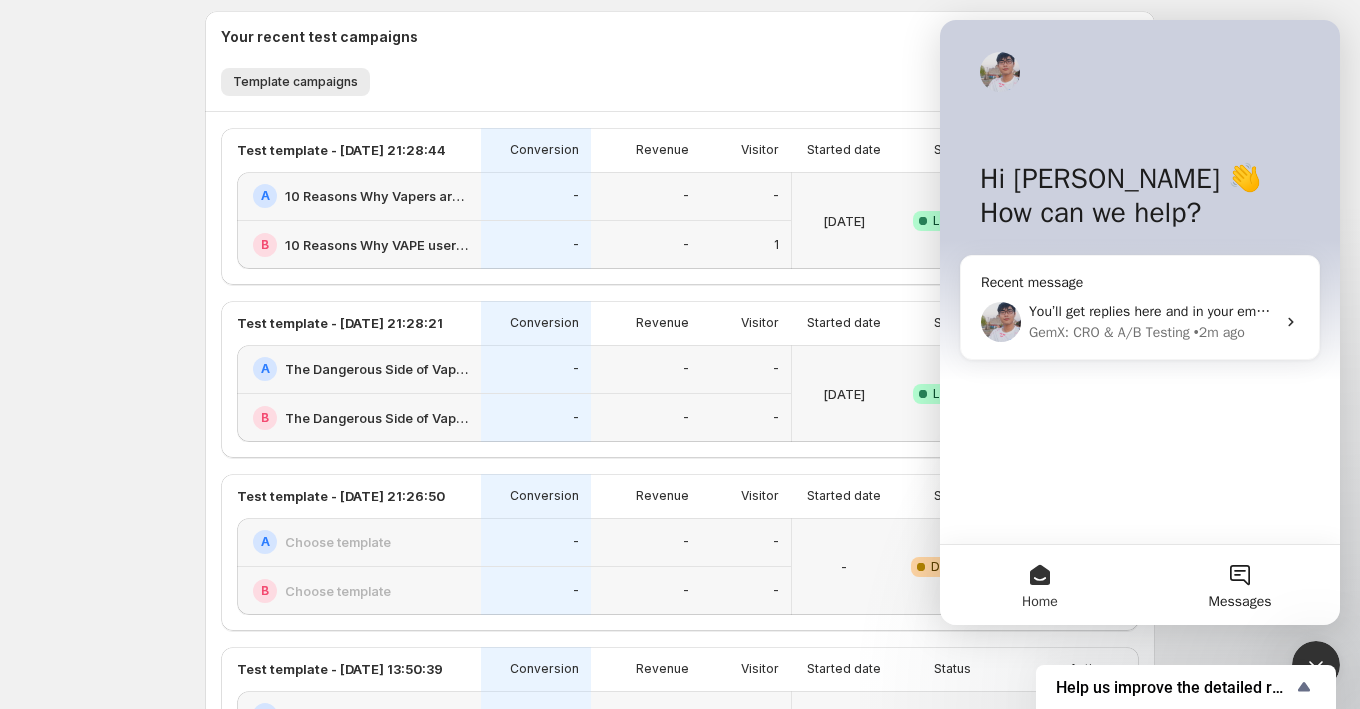 click on "Welcome to GemX ,  [PERSON_NAME] Info Content Testing GemX: CRO & A/B Test optimizes your pages to maximize profits through split testing.
Simply test your original template against its variant, and GemX will gather the data
and provide actionable insights for you. Create new campaign All campaign statistics Currency:  USD [DATE] Total revenue Total orders AOV Get started 1. Get to Know GemX: CRO & A/B Testing GemX - conversion rate optimization solution for Shopify store owners. Discover its features and master your business. 2. Explore GemX: CRO & A/B Testing Use Cases Explore GemX: CRO & A/B testing Use Cases to boost conversion rates and drive growth. 2 / 2 Your recent test campaigns Template campaigns More views Template campaigns More views Test template - [DATE] 21:28:44 Conversion Revenue Visitor Started date Status Action A 10 Reasons Why Vapers are Switching to Nuevo ATEST B 10 Reasons Why VAPE users are Switching to Nuevo BTEST - - - - - 1 [DATE] Success Complete Live A B" at bounding box center (680, 313) 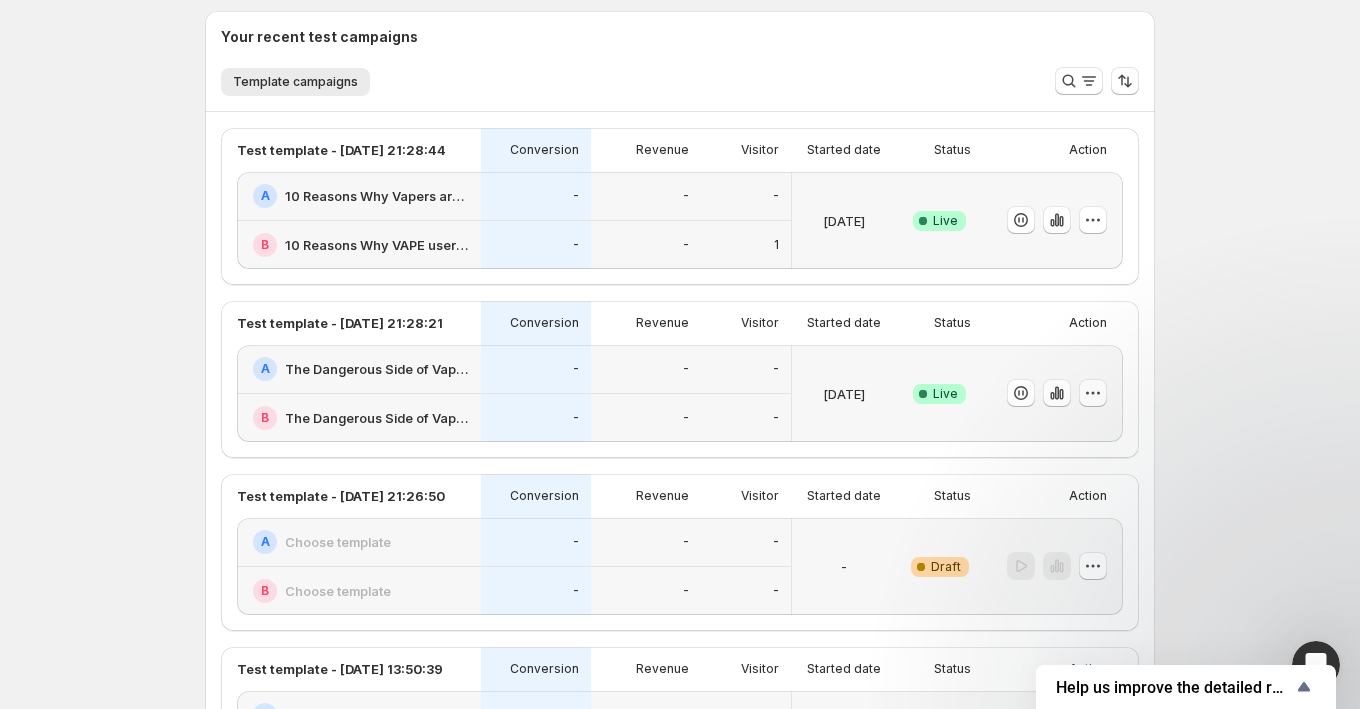 scroll, scrollTop: 0, scrollLeft: 0, axis: both 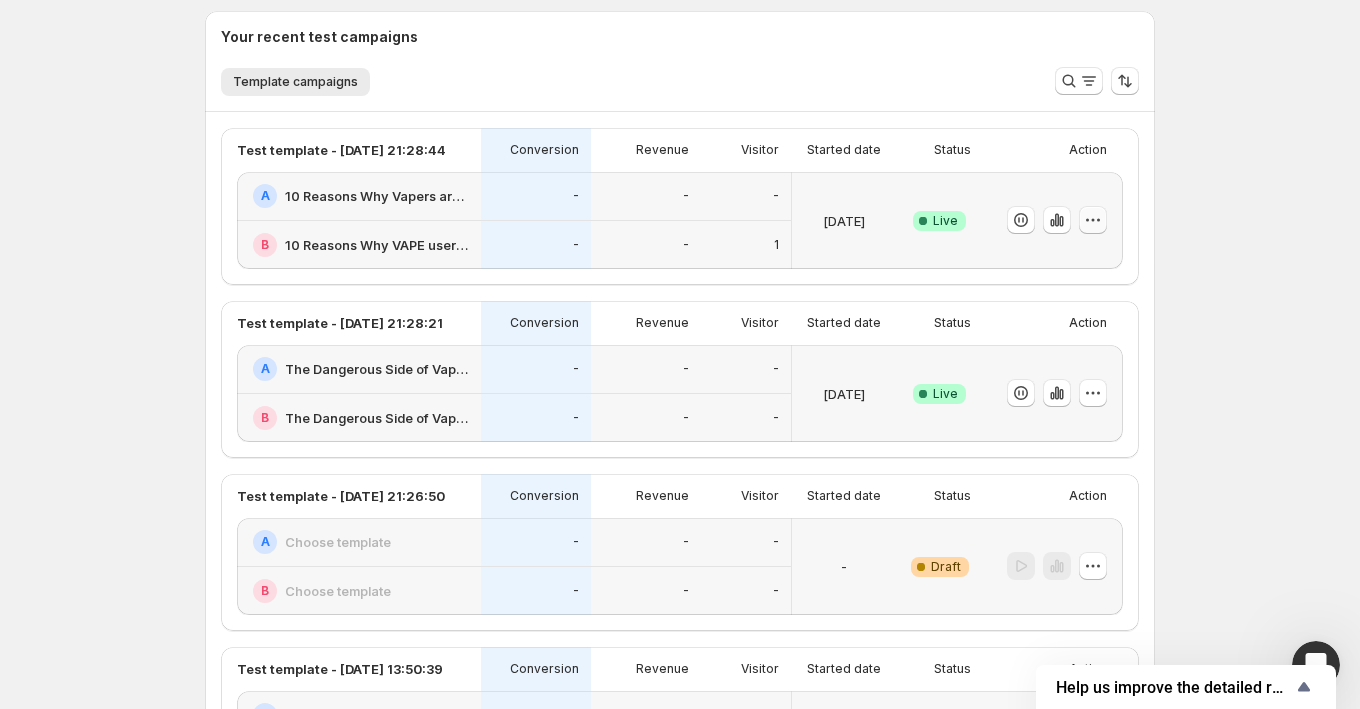 click 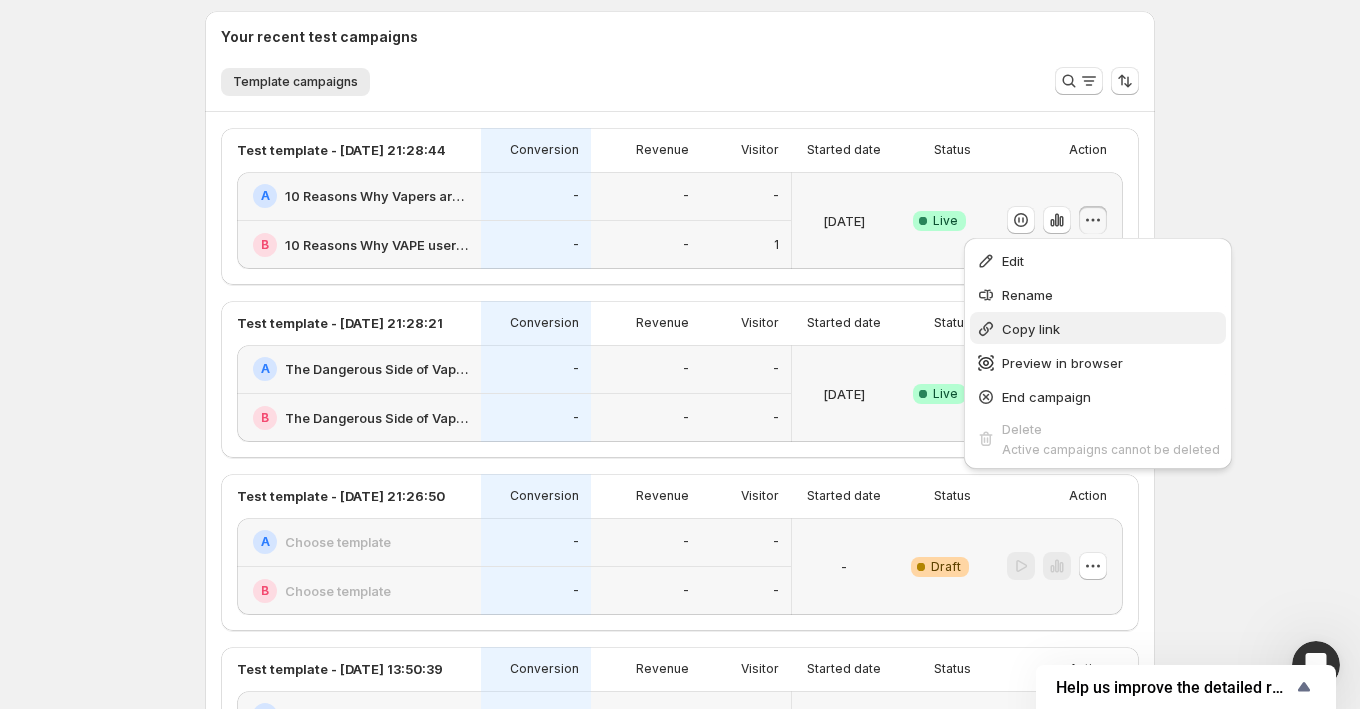 click on "Copy link" at bounding box center [1031, 329] 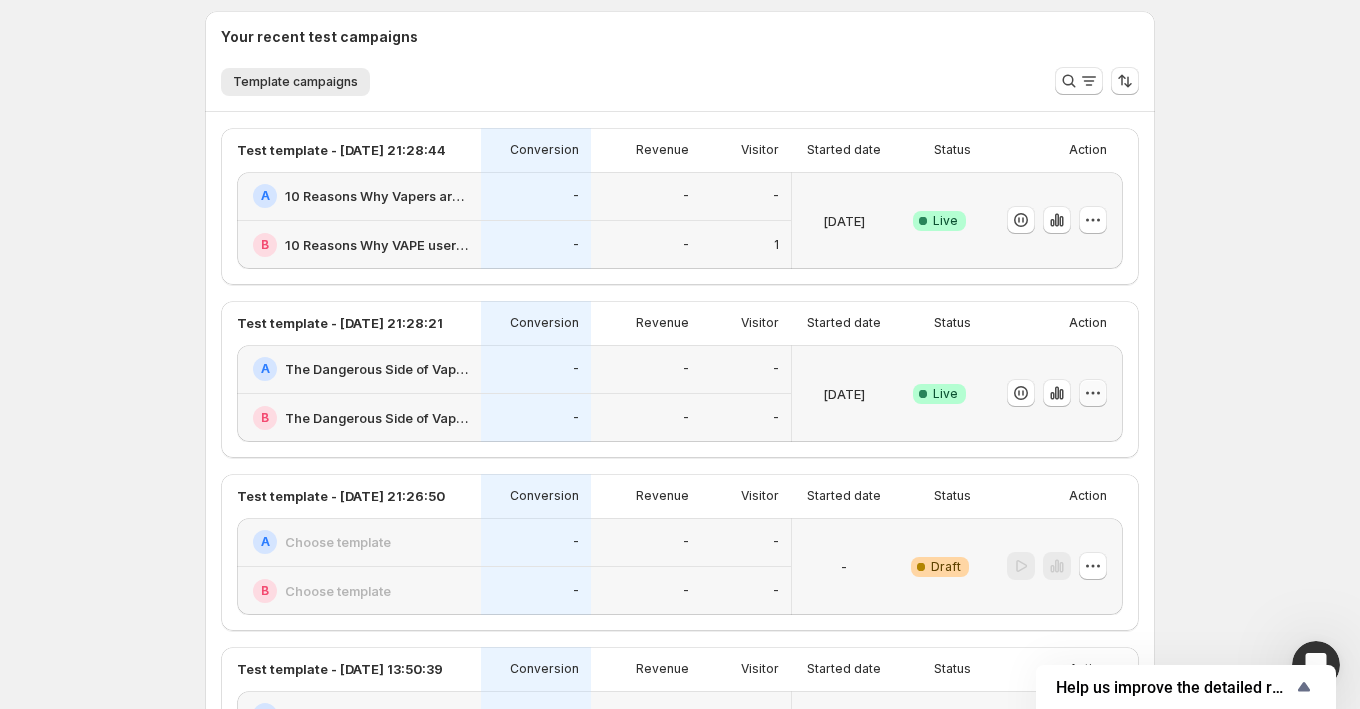 click 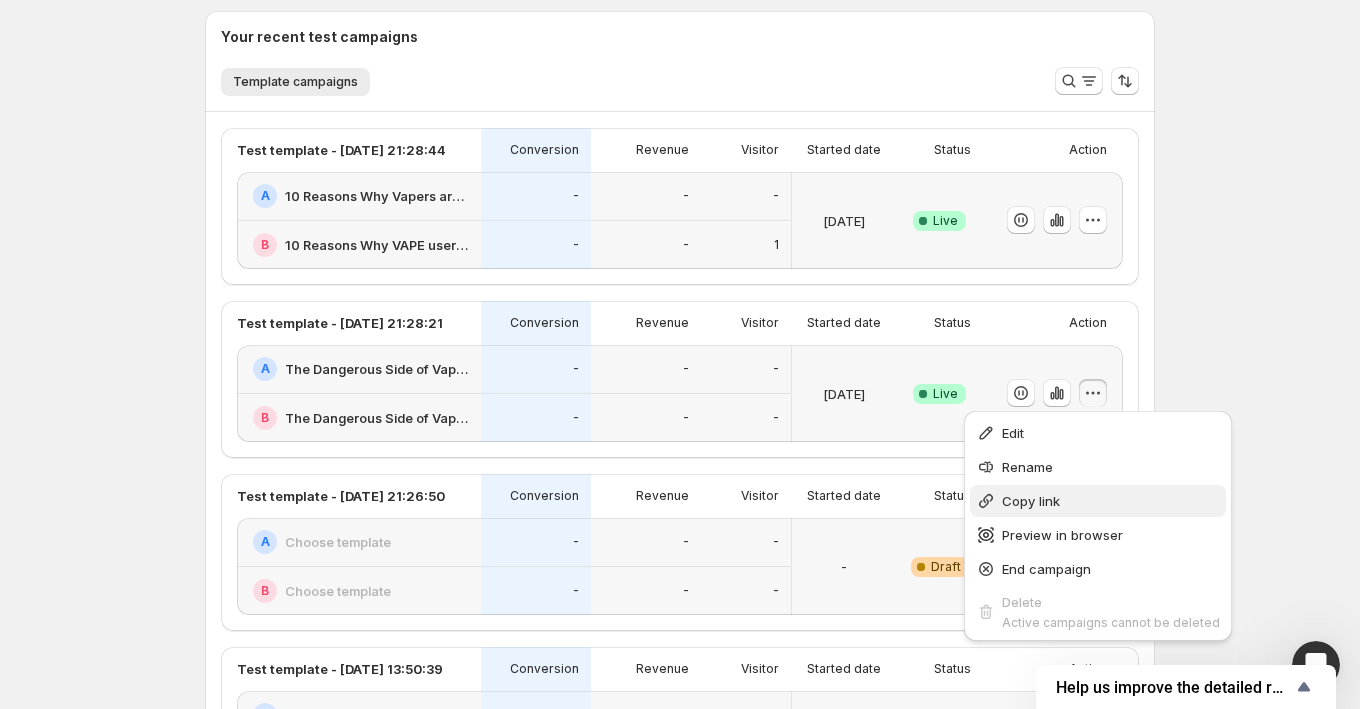 click on "Copy link" at bounding box center (1111, 501) 